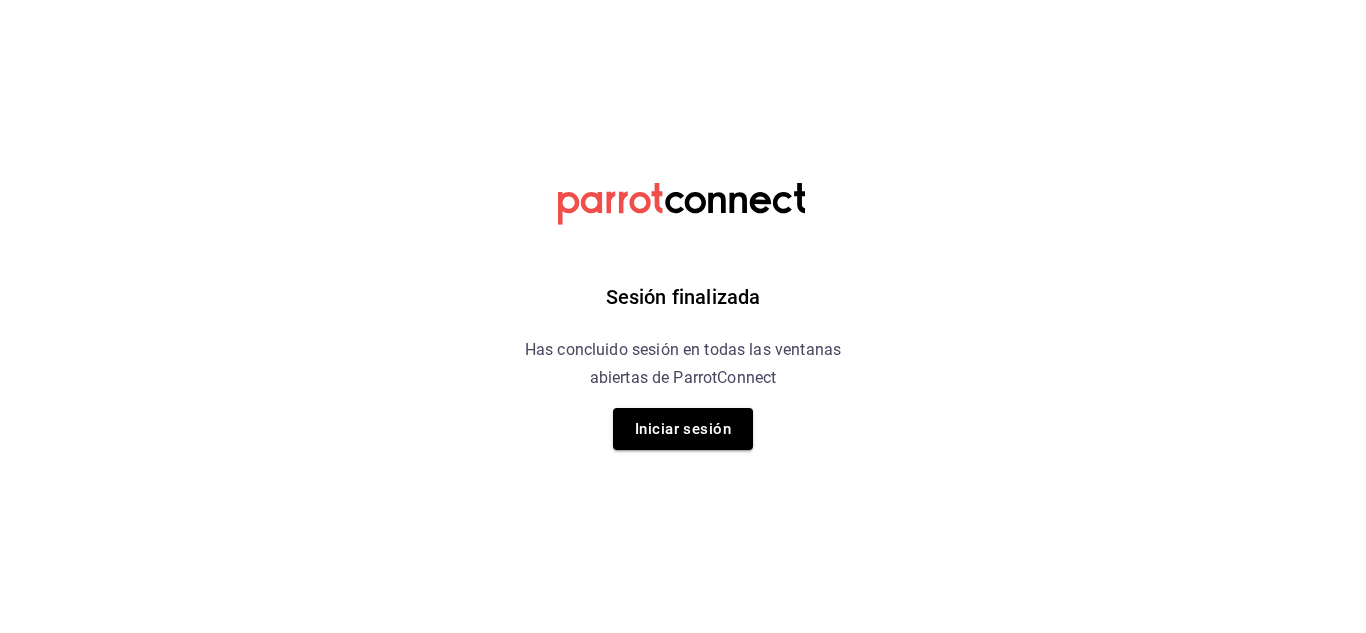 scroll, scrollTop: 0, scrollLeft: 0, axis: both 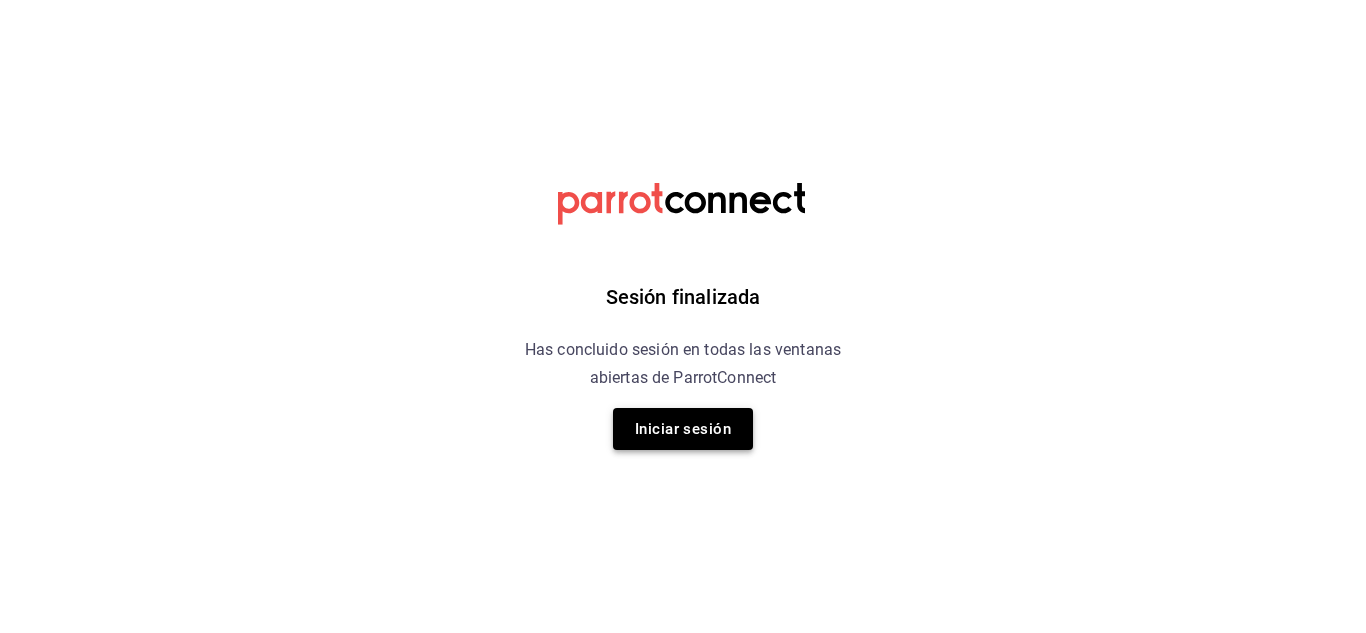 click on "Iniciar sesión" at bounding box center (683, 429) 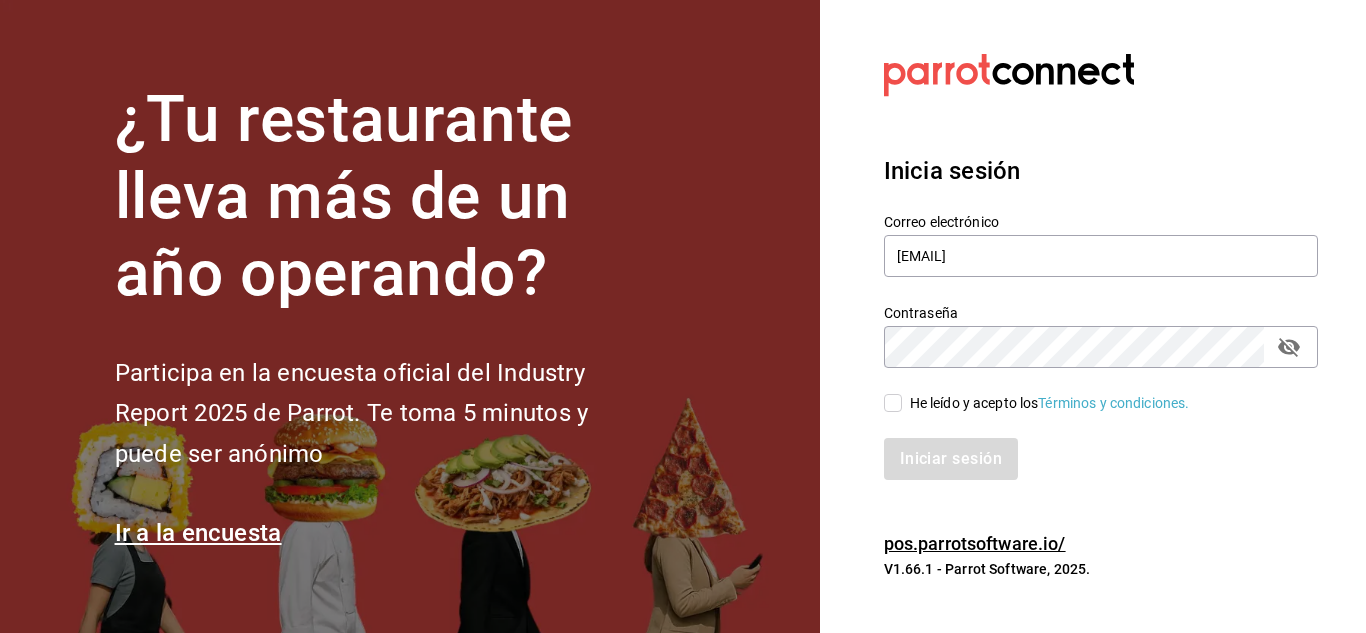click on "Iniciar sesión" at bounding box center (1089, 447) 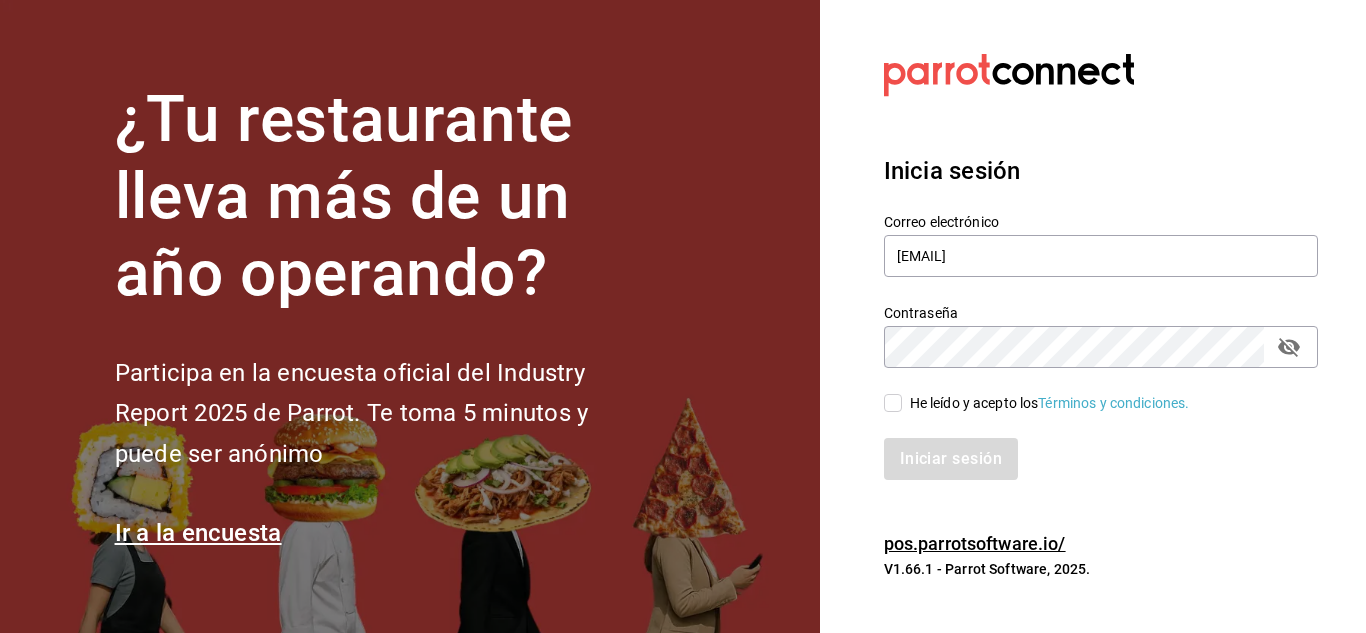 checkbox on "true" 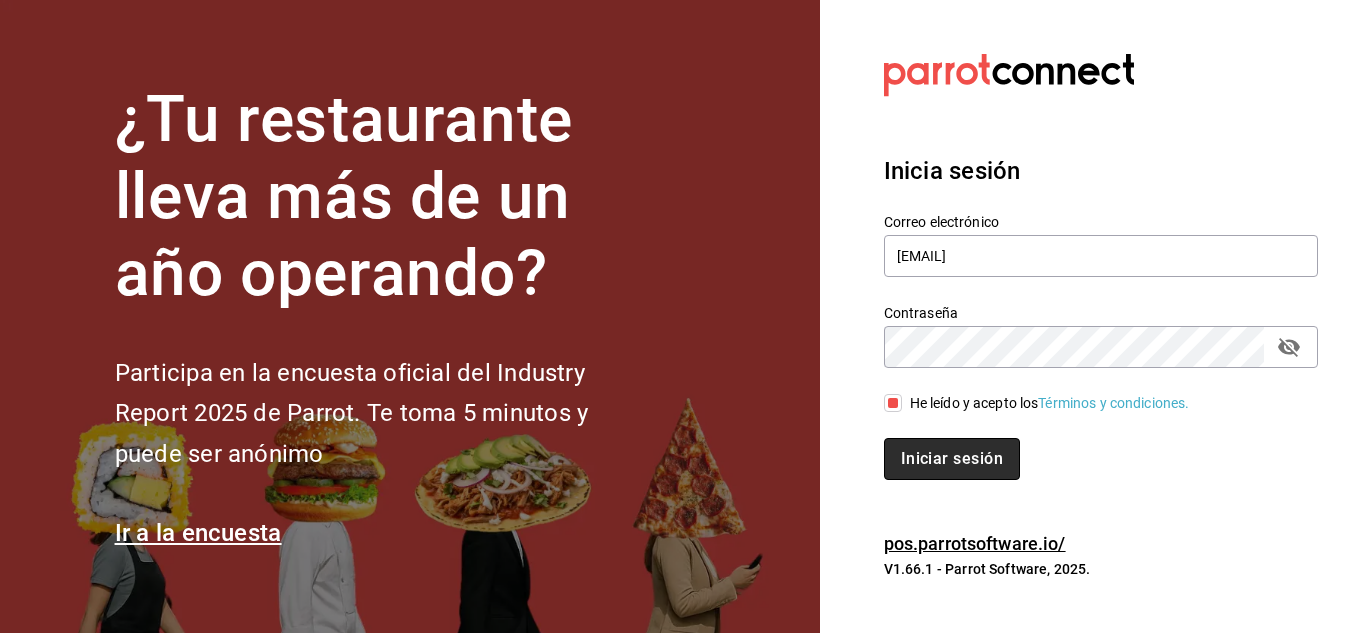 click on "Iniciar sesión" at bounding box center (952, 459) 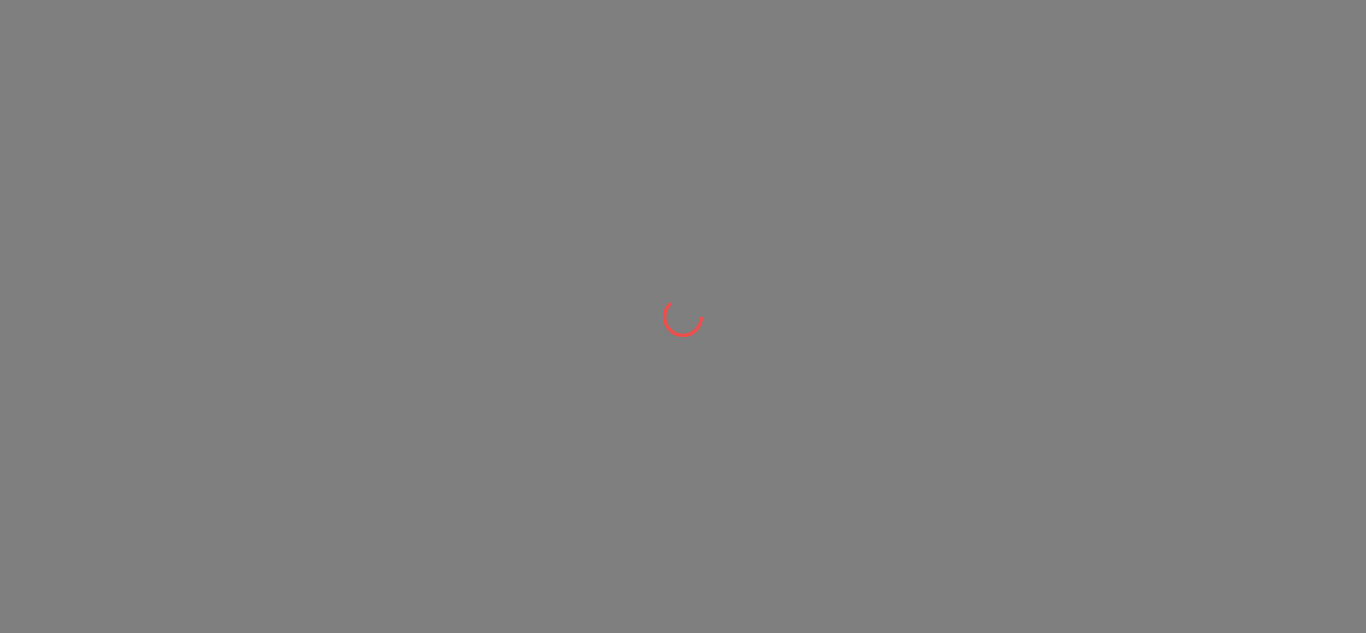 scroll, scrollTop: 0, scrollLeft: 0, axis: both 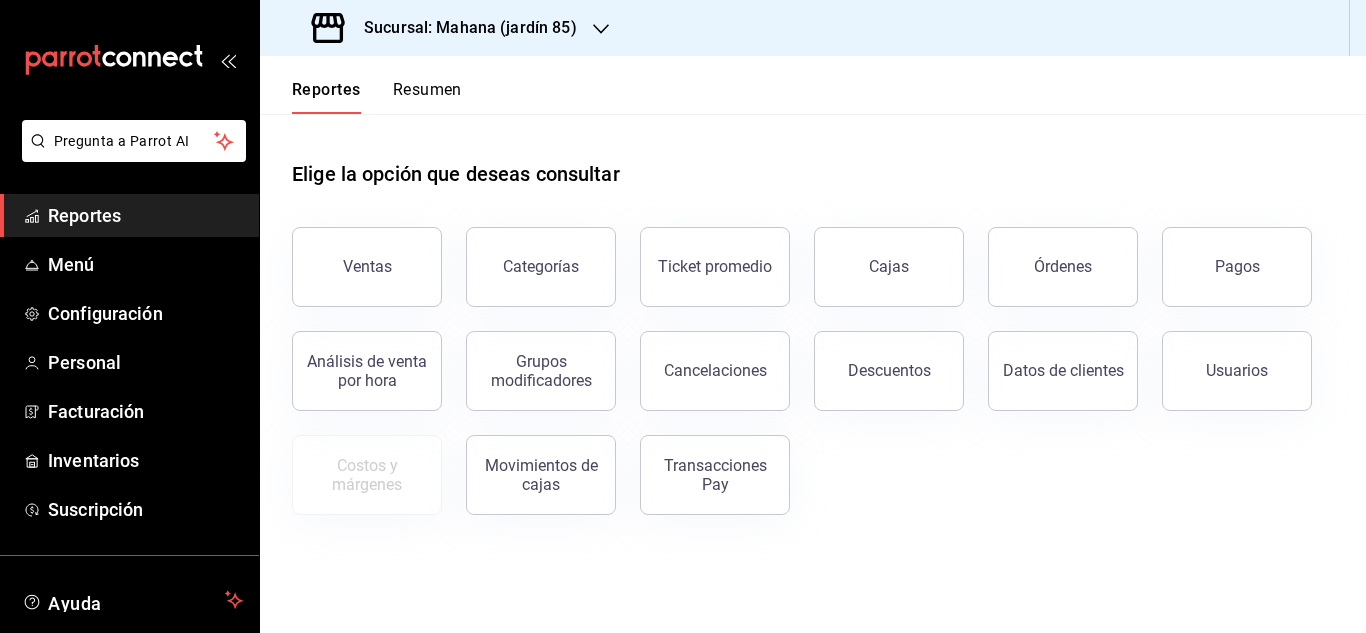 click 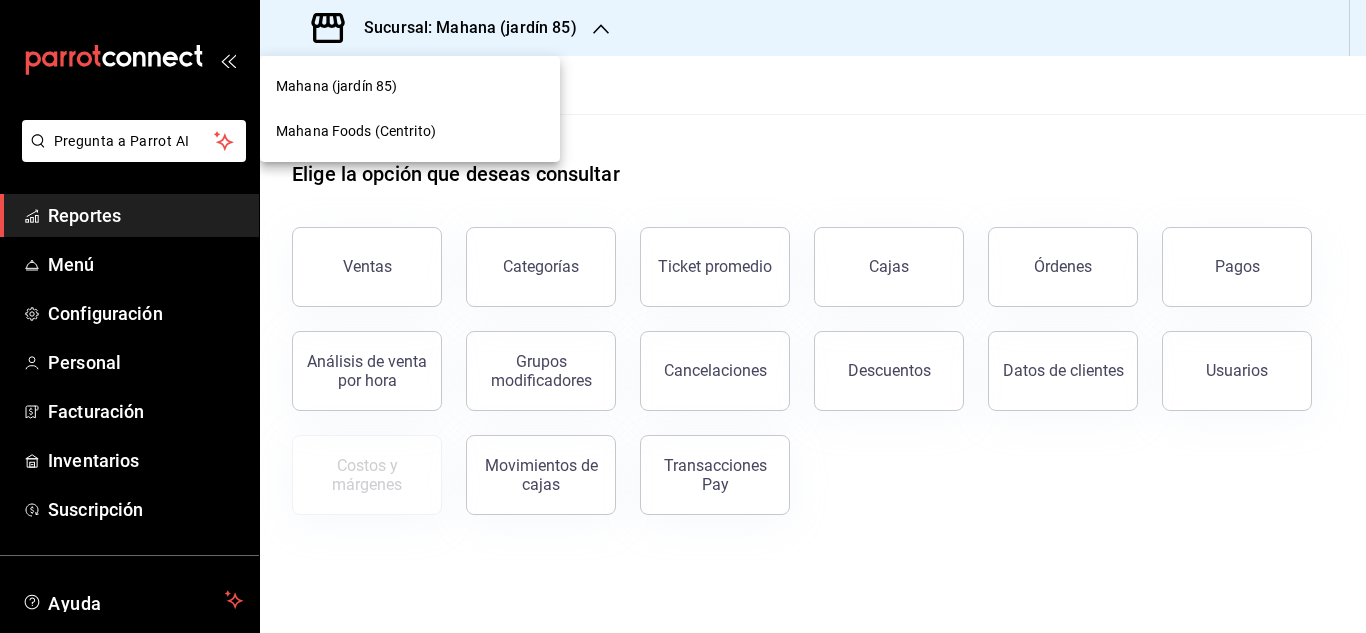click on "Mahana Foods (Centrito)" at bounding box center (410, 131) 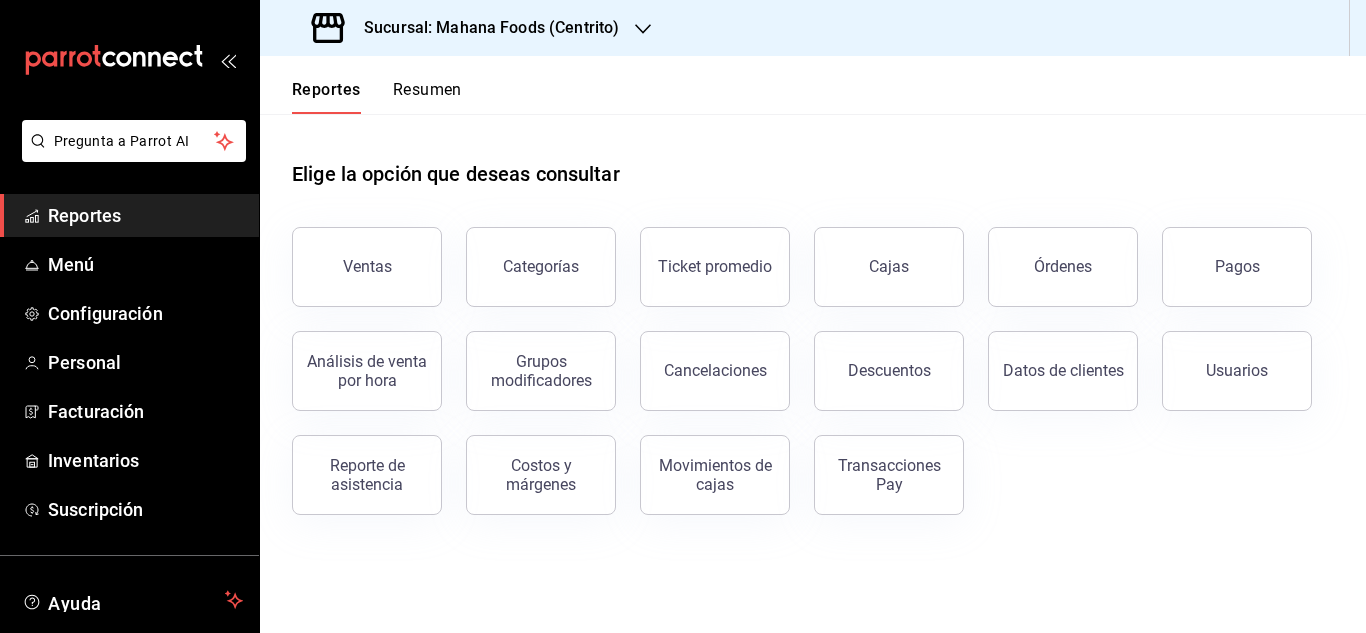 click on "Resumen" at bounding box center (427, 97) 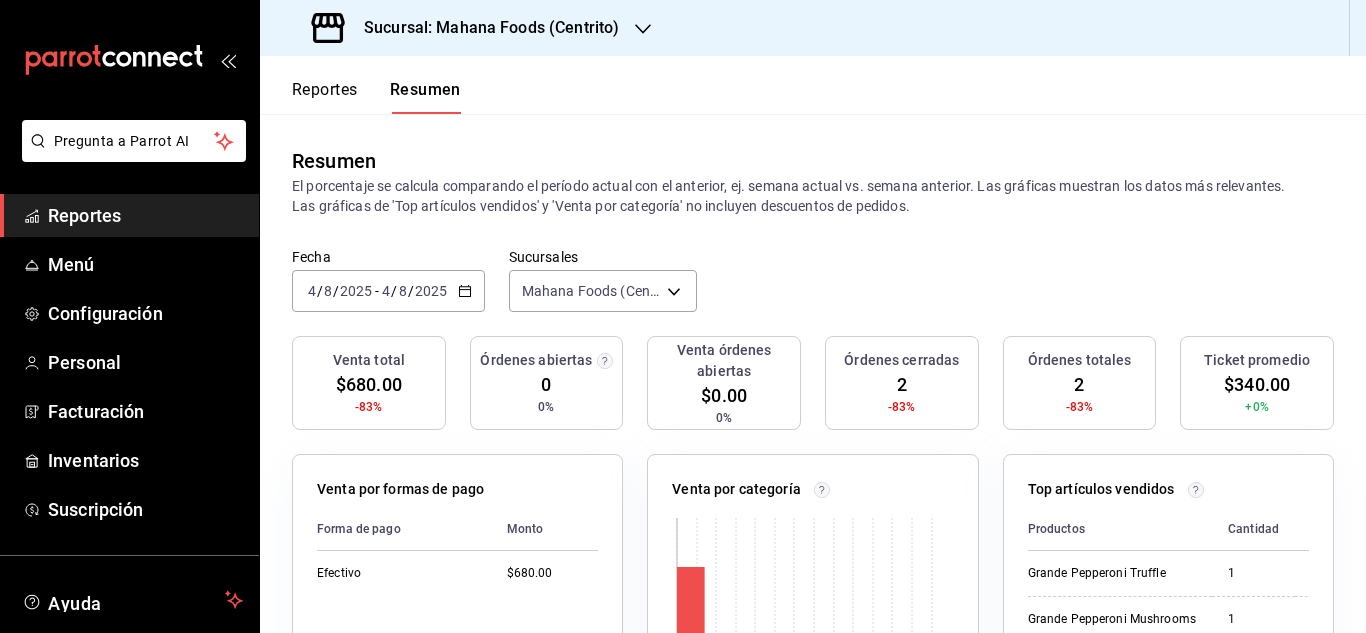click 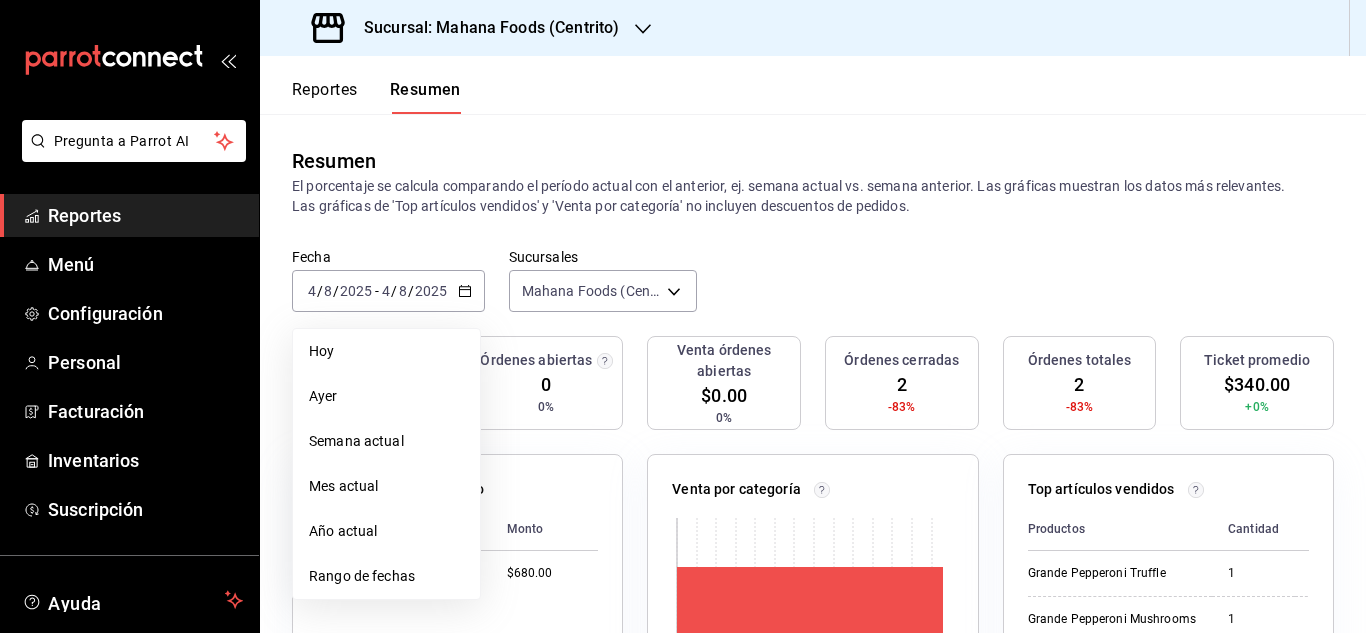 click on "Rango de fechas" at bounding box center [386, 576] 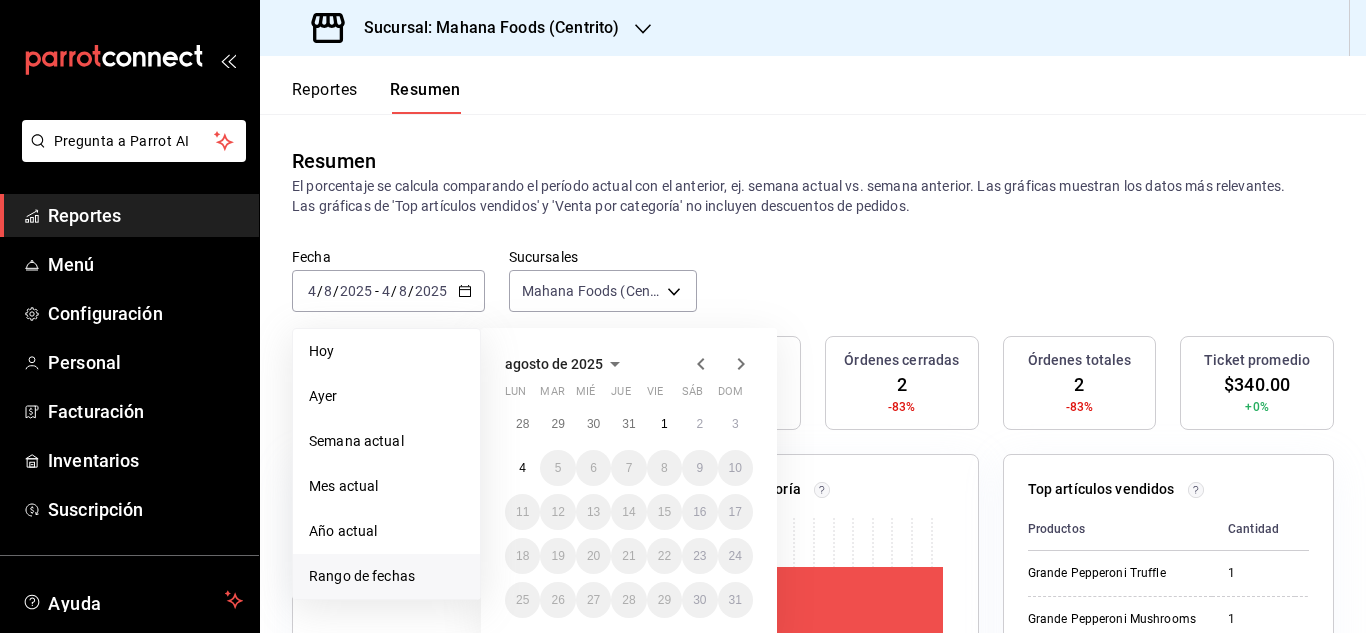 click 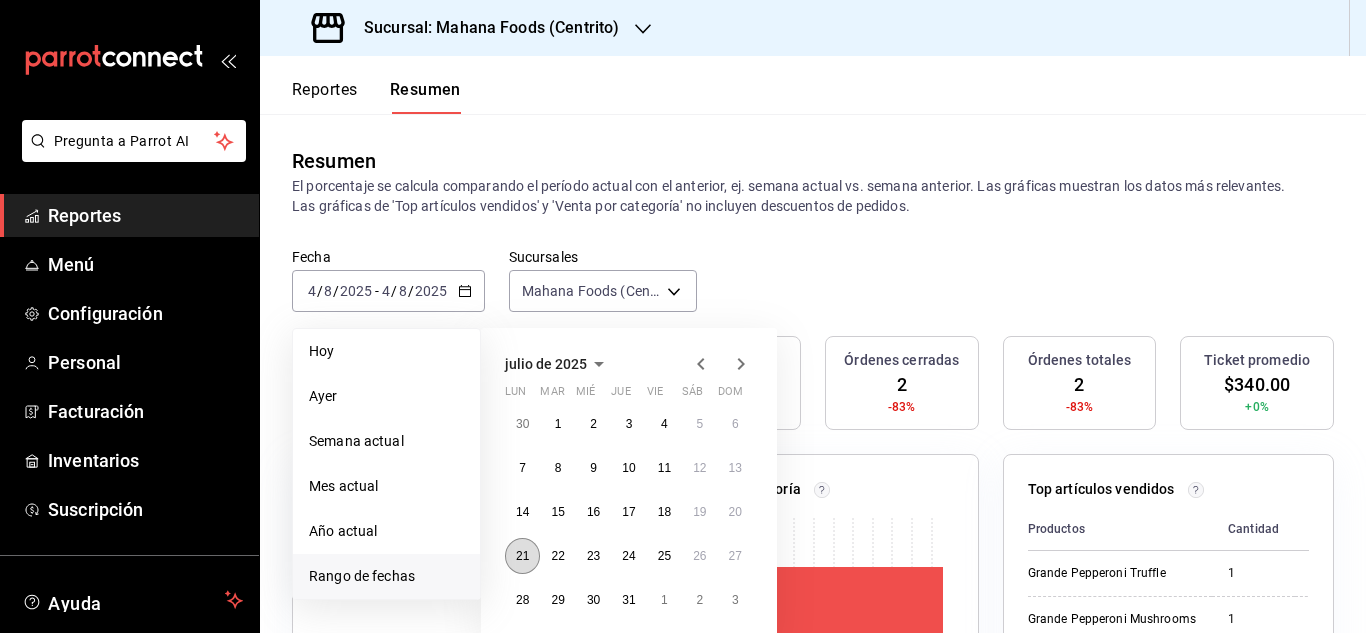 click on "21" at bounding box center [522, 556] 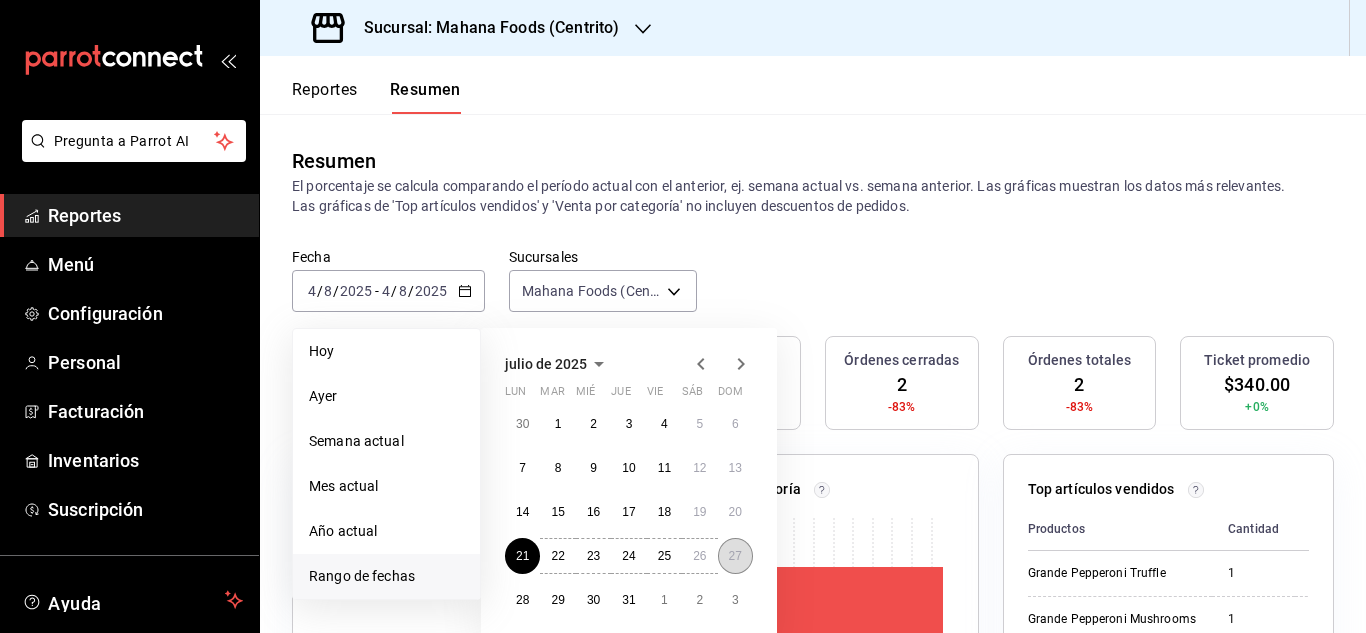 click on "27" at bounding box center [735, 556] 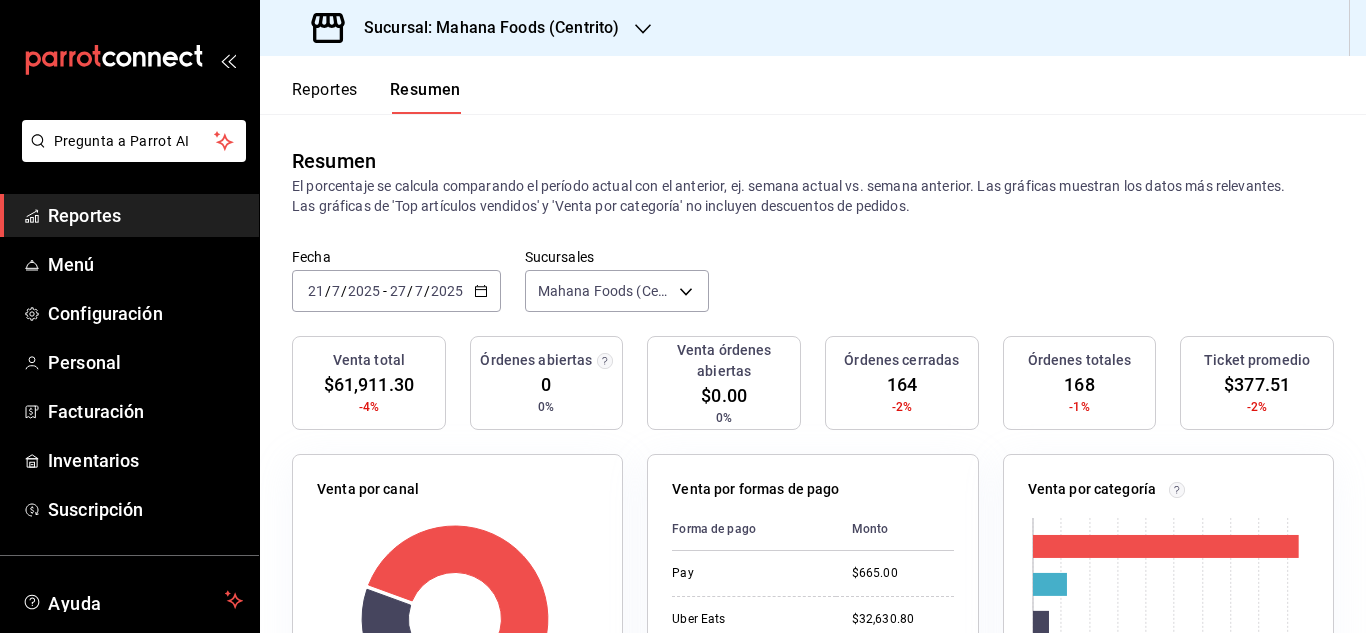 click 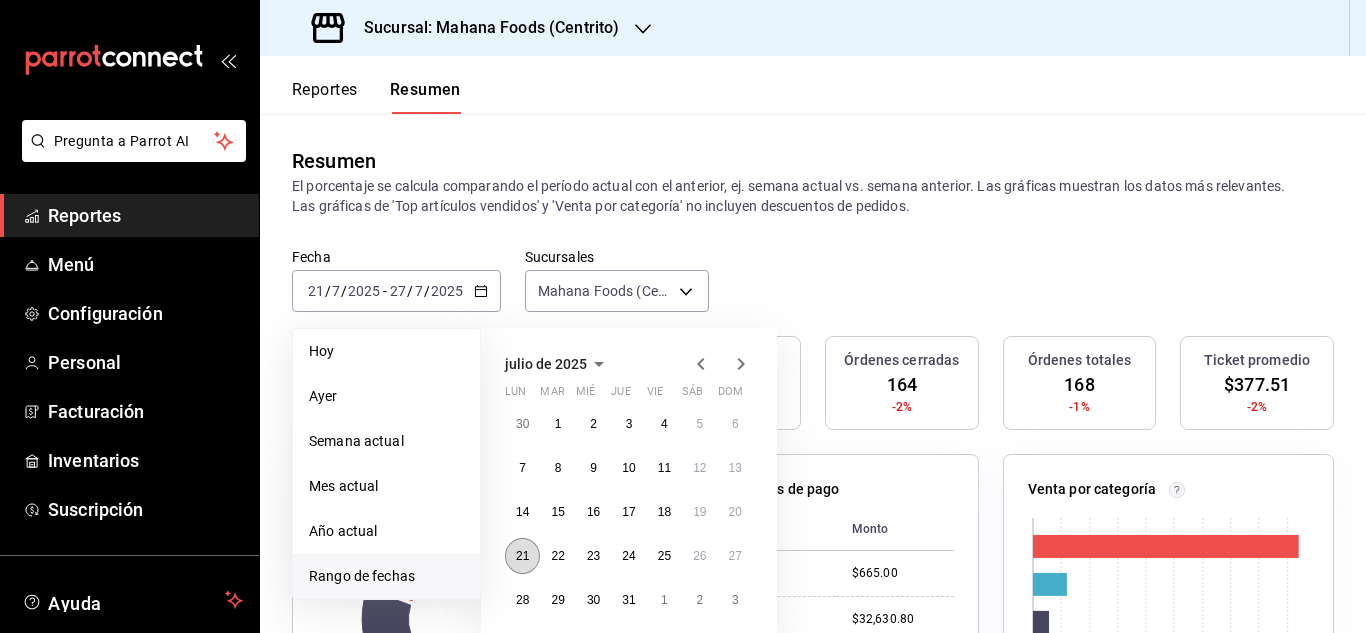 click on "21" at bounding box center (522, 556) 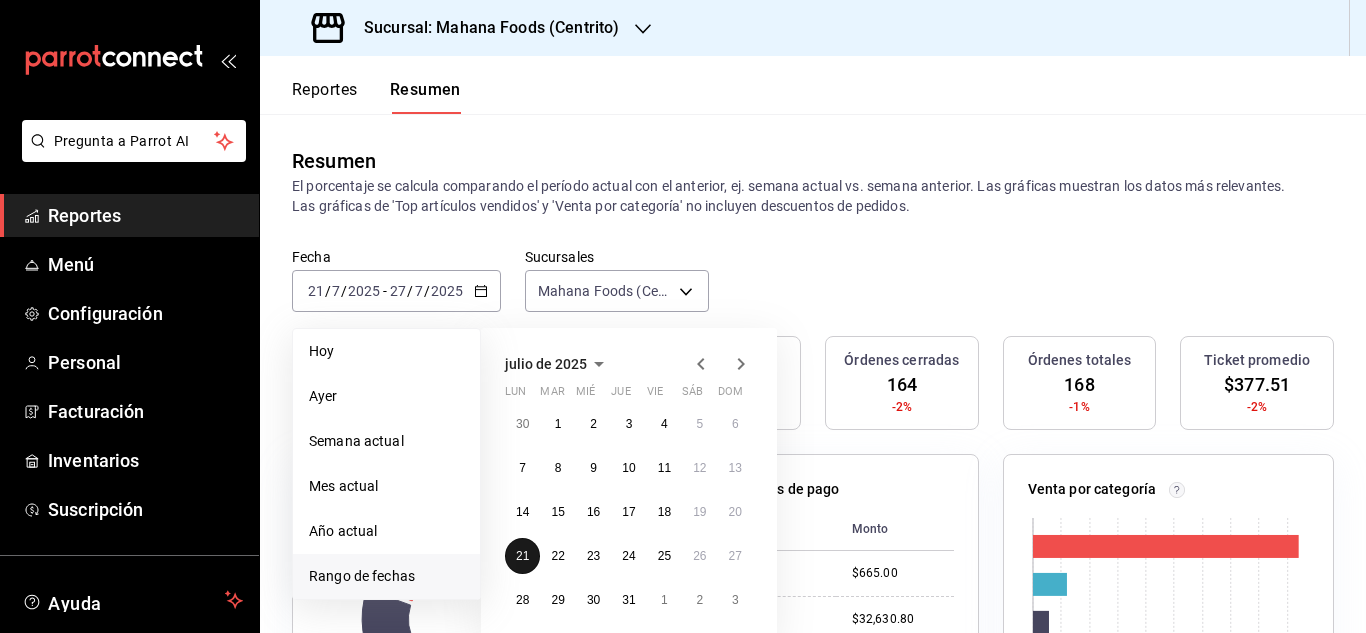 click on "21" at bounding box center (522, 556) 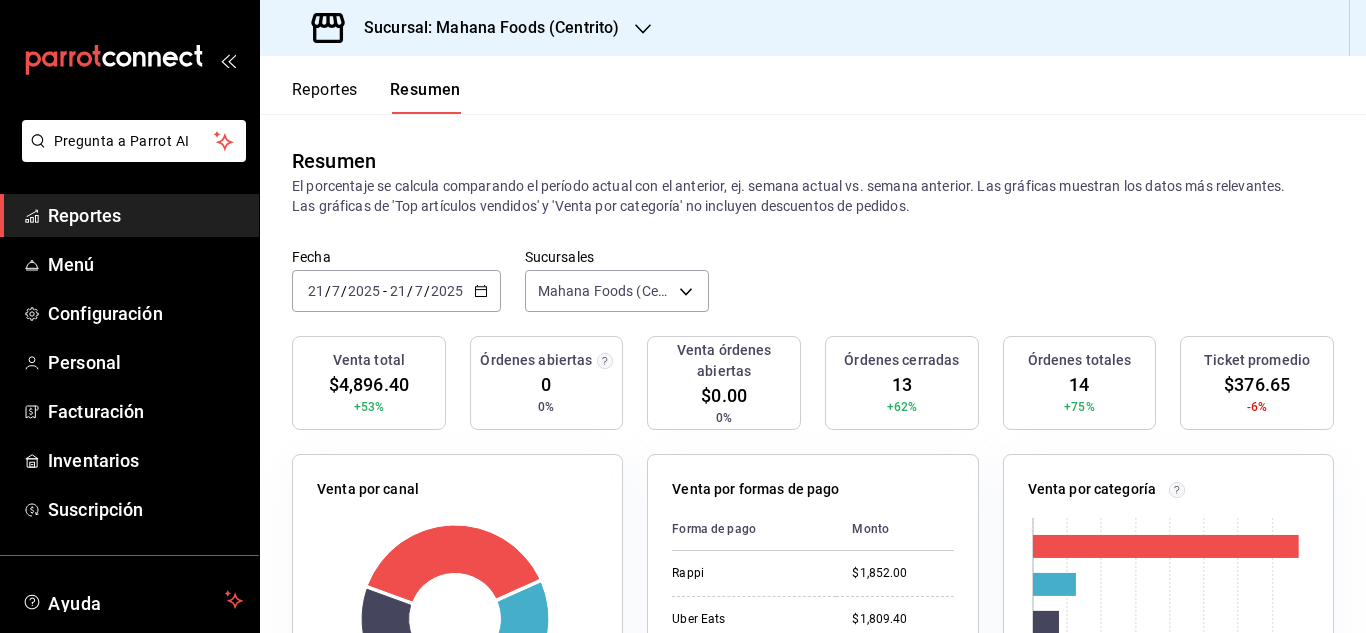 click 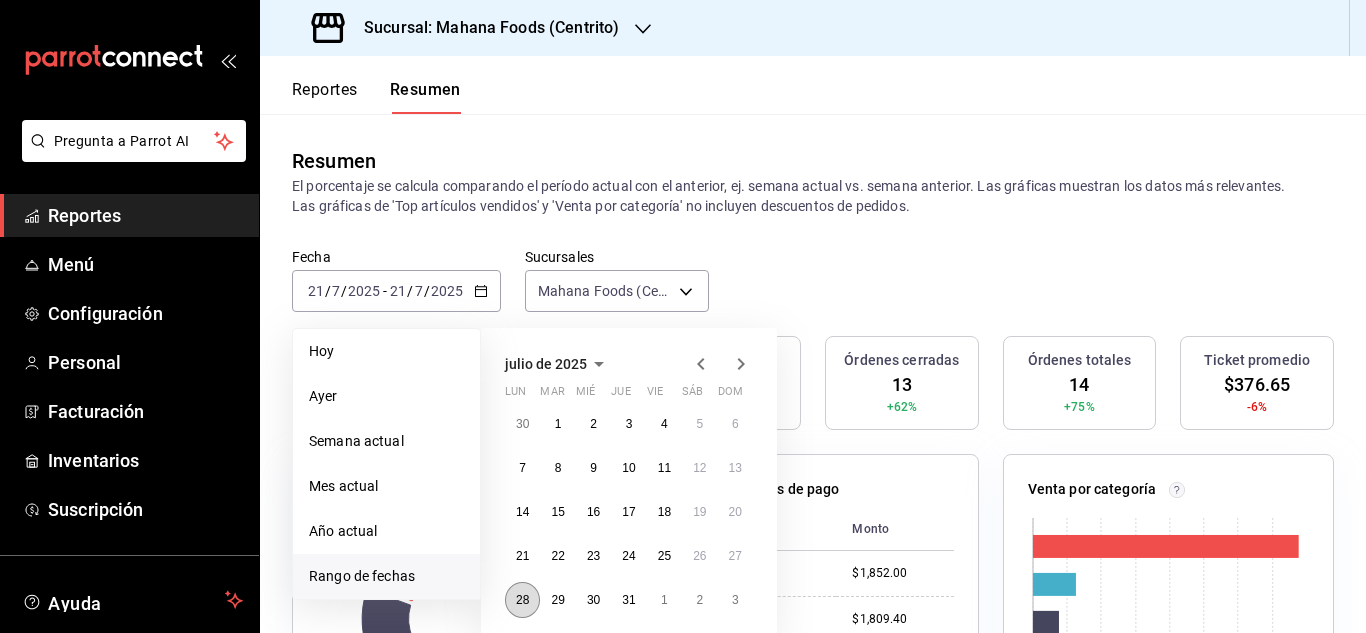 click on "28" at bounding box center (522, 600) 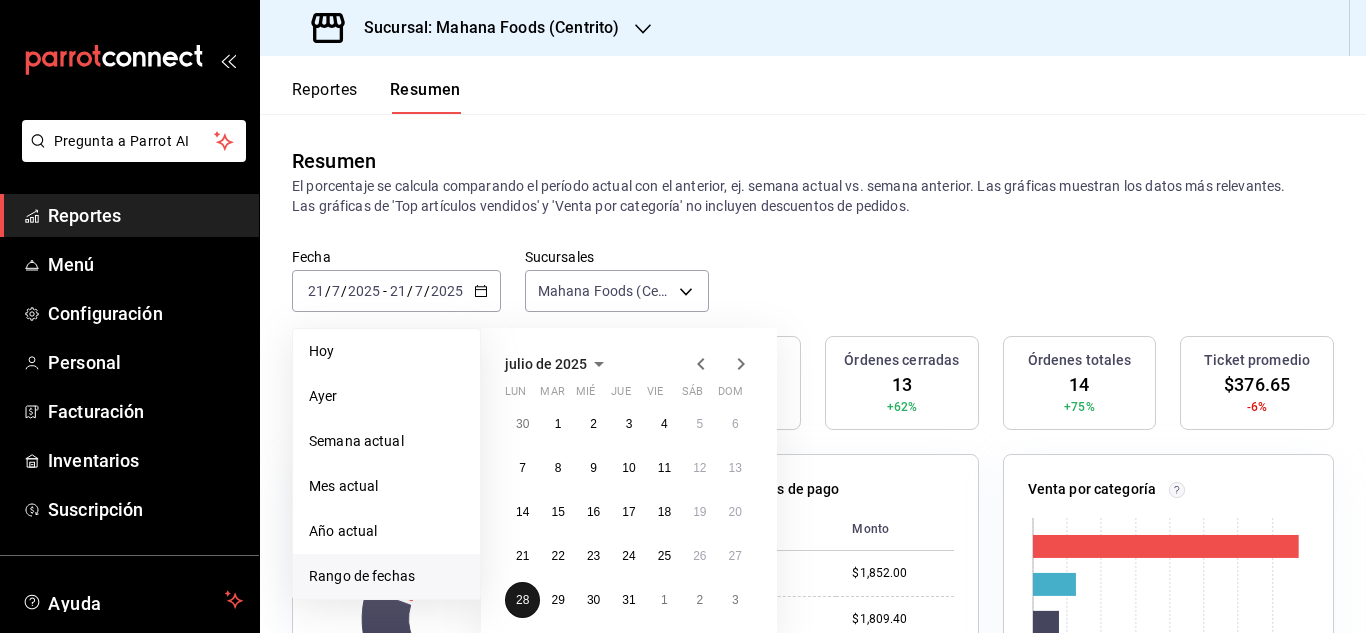 click on "28" at bounding box center [522, 600] 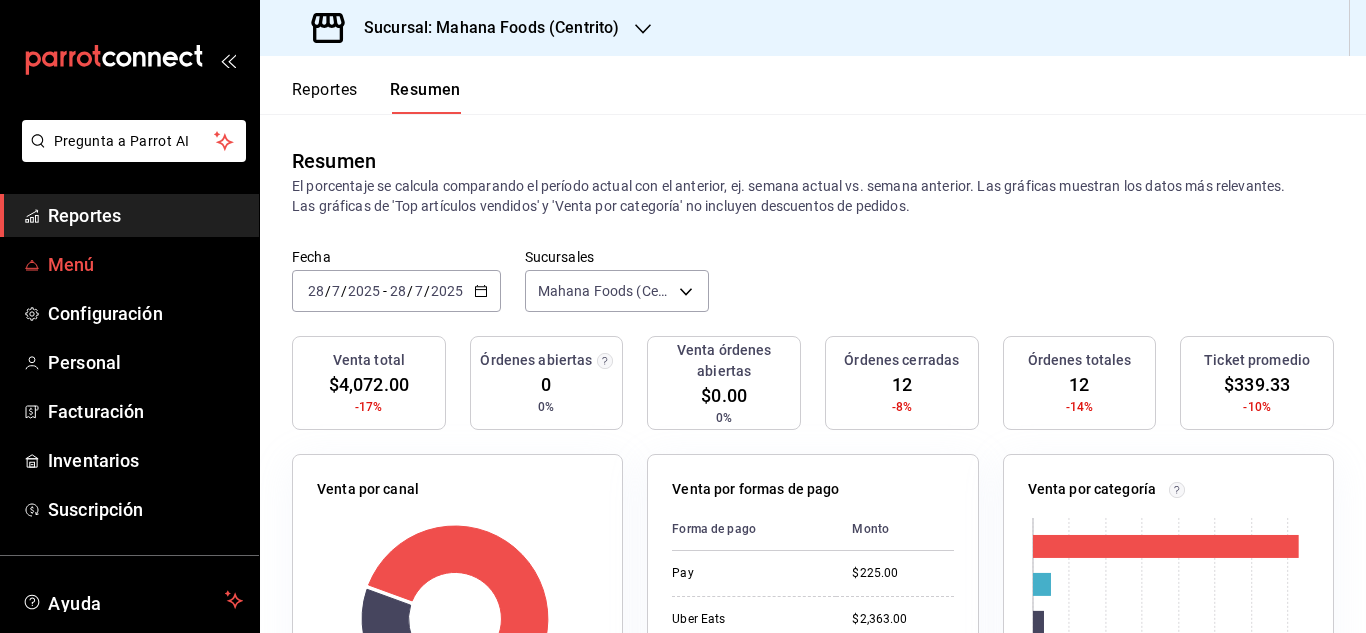 click on "Menú" at bounding box center (145, 264) 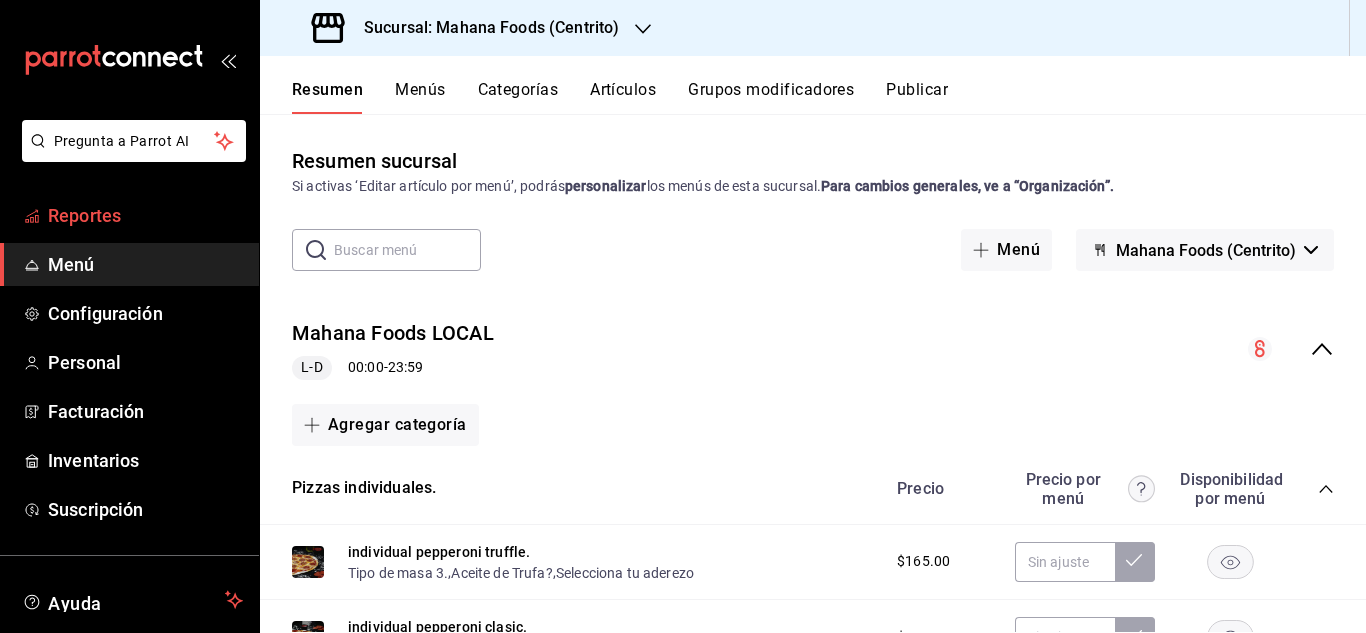 click on "Reportes" at bounding box center [145, 215] 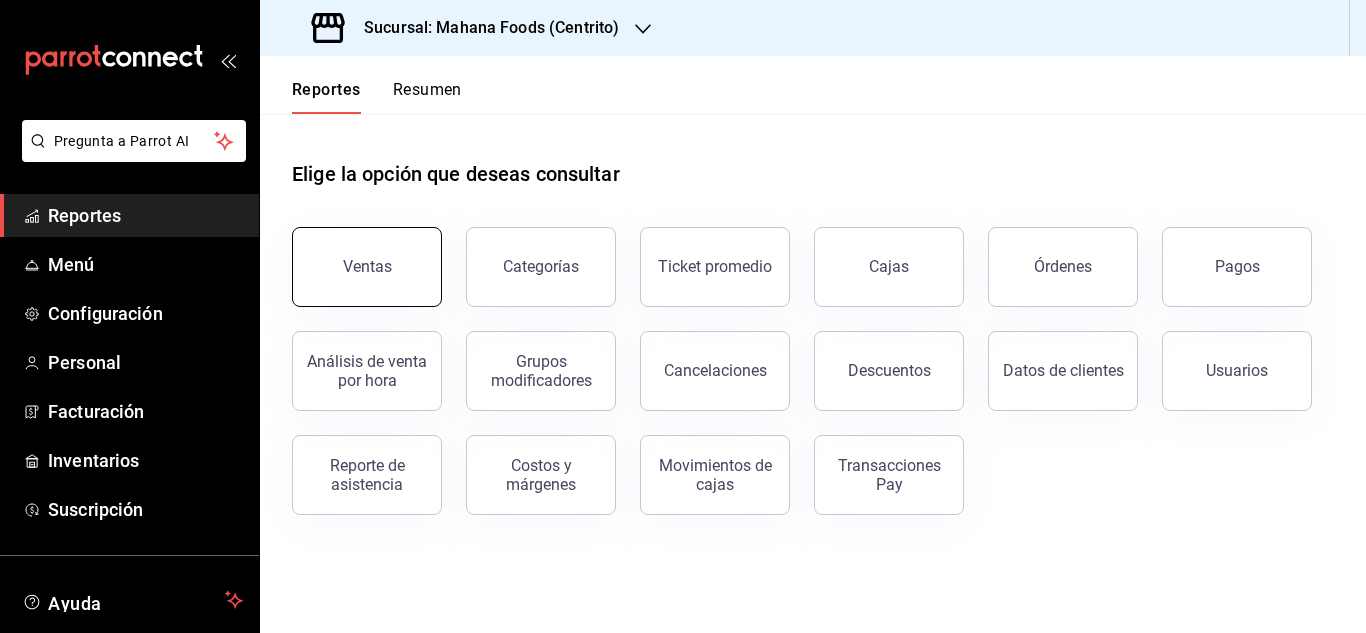 click on "Ventas" at bounding box center [367, 267] 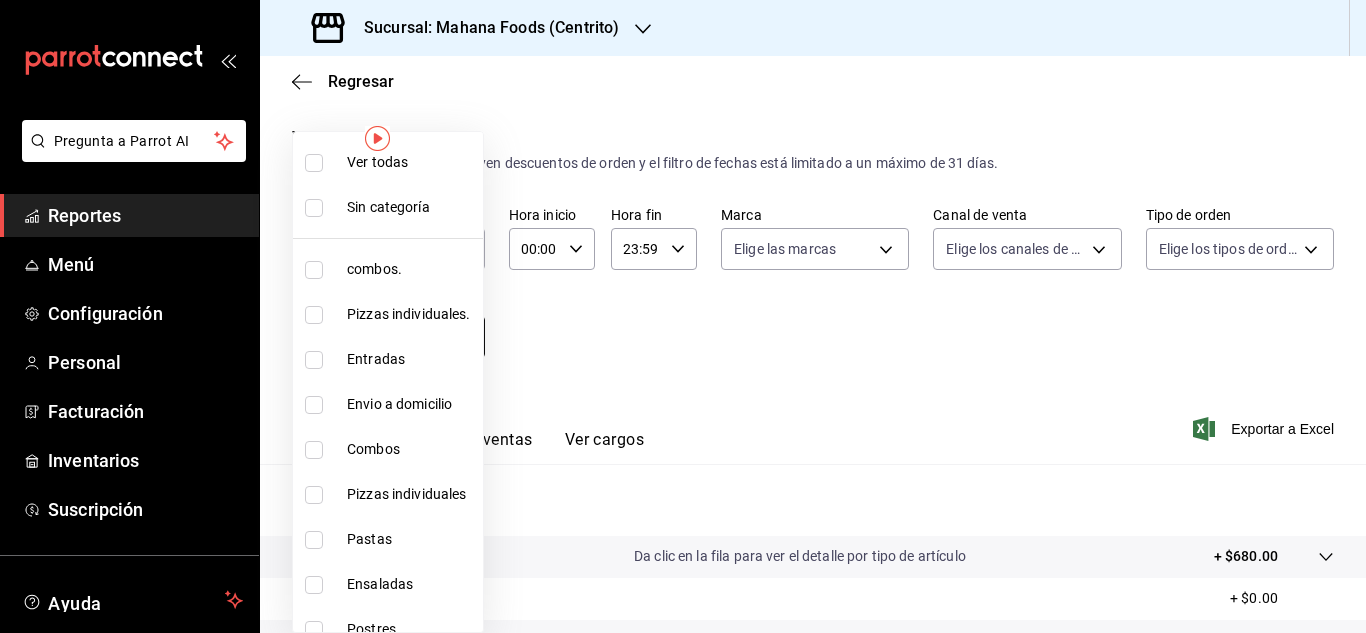 click on "Pregunta a Parrot AI Reportes   Menú   Configuración   Personal   Facturación   Inventarios   Suscripción   Ayuda Recomienda Parrot   [FIRST] [LAST]   Sugerir nueva función   Sucursal: Mahana Foods (Centrito) Regresar Ventas Los artículos listados no incluyen descuentos de orden y el filtro de fechas está limitado a un máximo de 31 días. Fecha [DATE] [DATE] - [DATE] [DATE] Hora inicio 00:00 Hora inicio Hora fin 23:59 Hora fin Marca Elige las marcas Canal de venta Elige los canales de venta Tipo de orden Elige los tipos de orden Categorías Elige las categorías Ver resumen Ver ventas Ver cargos Exportar a Excel Resumen Total artículos Da clic en la fila para ver el detalle por tipo de artículo + $680.00 Cargos por servicio + $0.00 Venta bruta = $680.00 Descuentos totales - $0.00 Certificados de regalo - $0.00 Venta total = $680.00 Impuestos - $93.79 Venta neta = $586.21 GANA 1 MES GRATIS EN TU SUSCRIPCIÓN AQUÍ Ver video tutorial Ir a video Pregunta a Parrot AI Reportes   Menú" at bounding box center (683, 316) 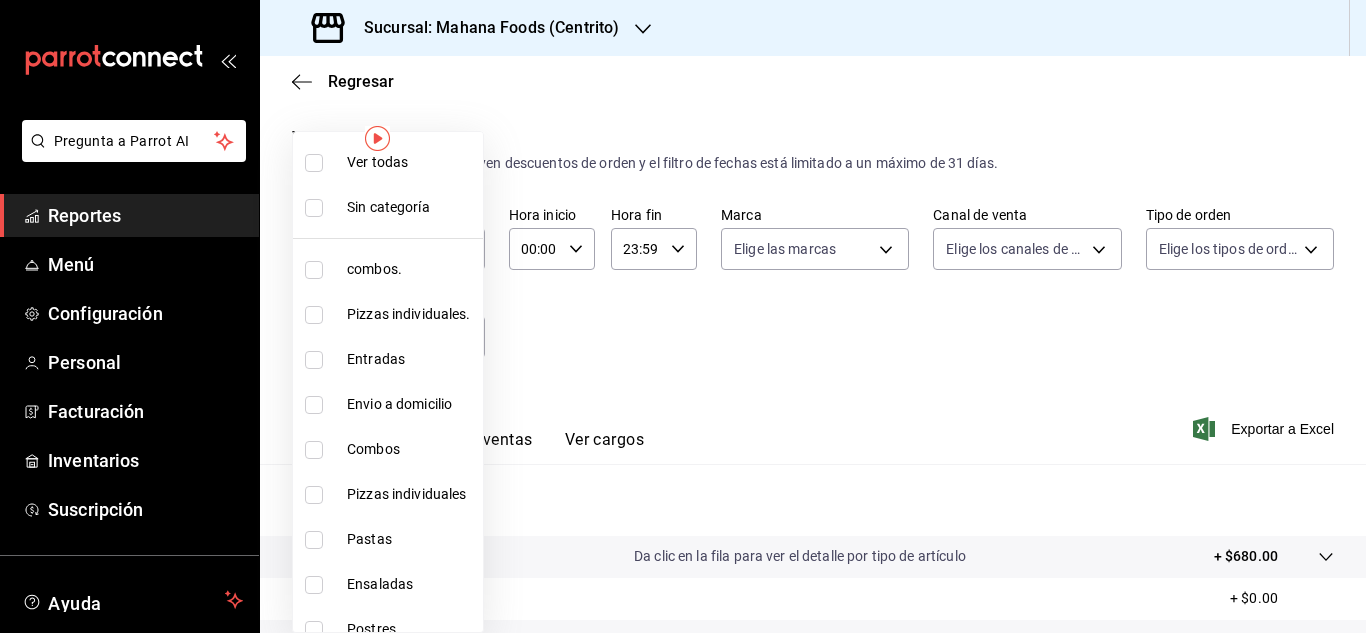 click at bounding box center (314, 270) 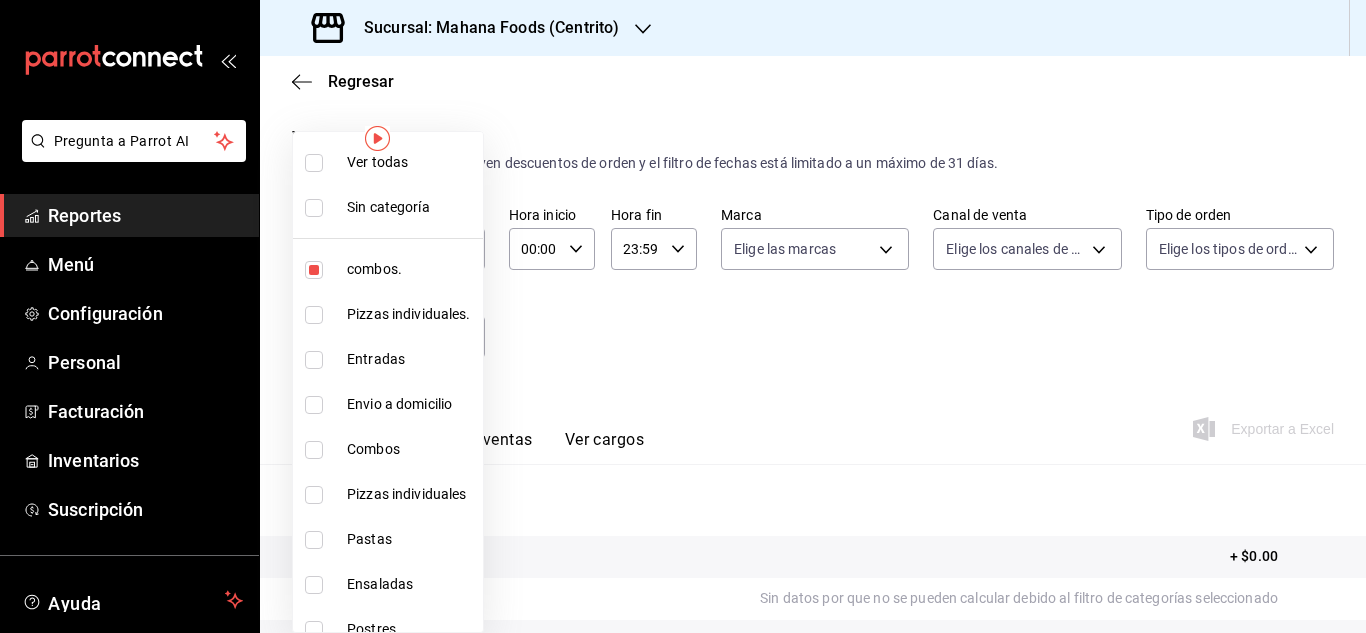 click at bounding box center [314, 315] 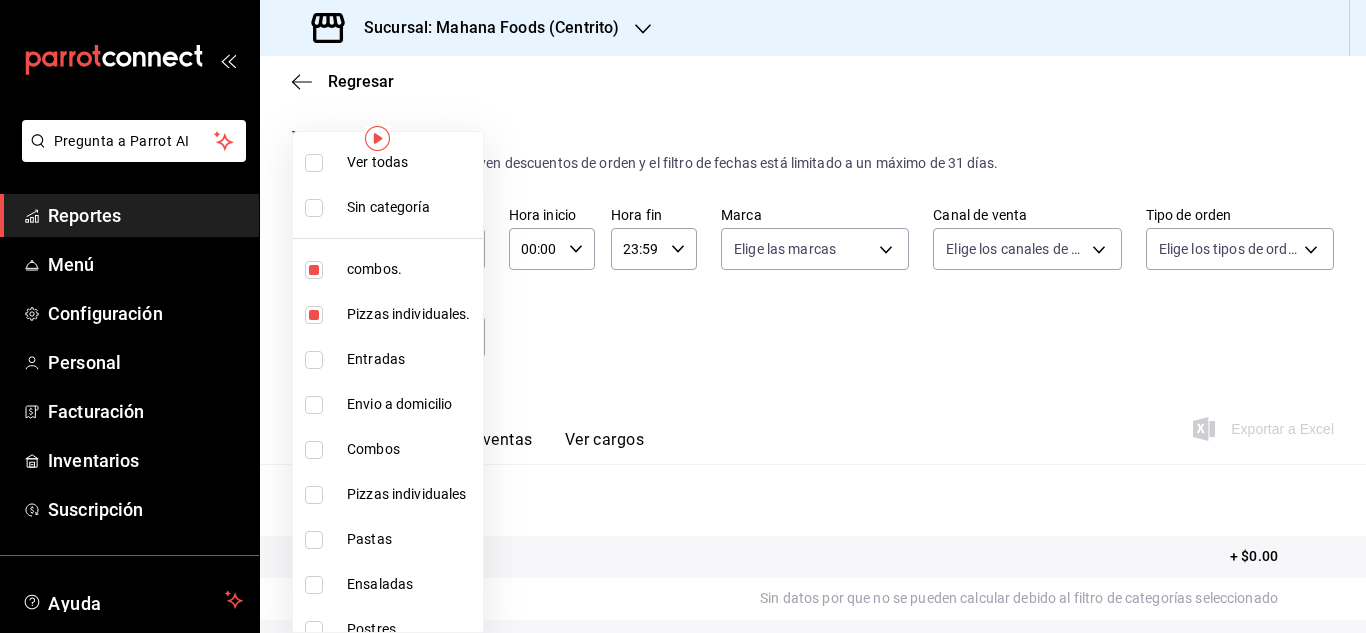 click at bounding box center (314, 450) 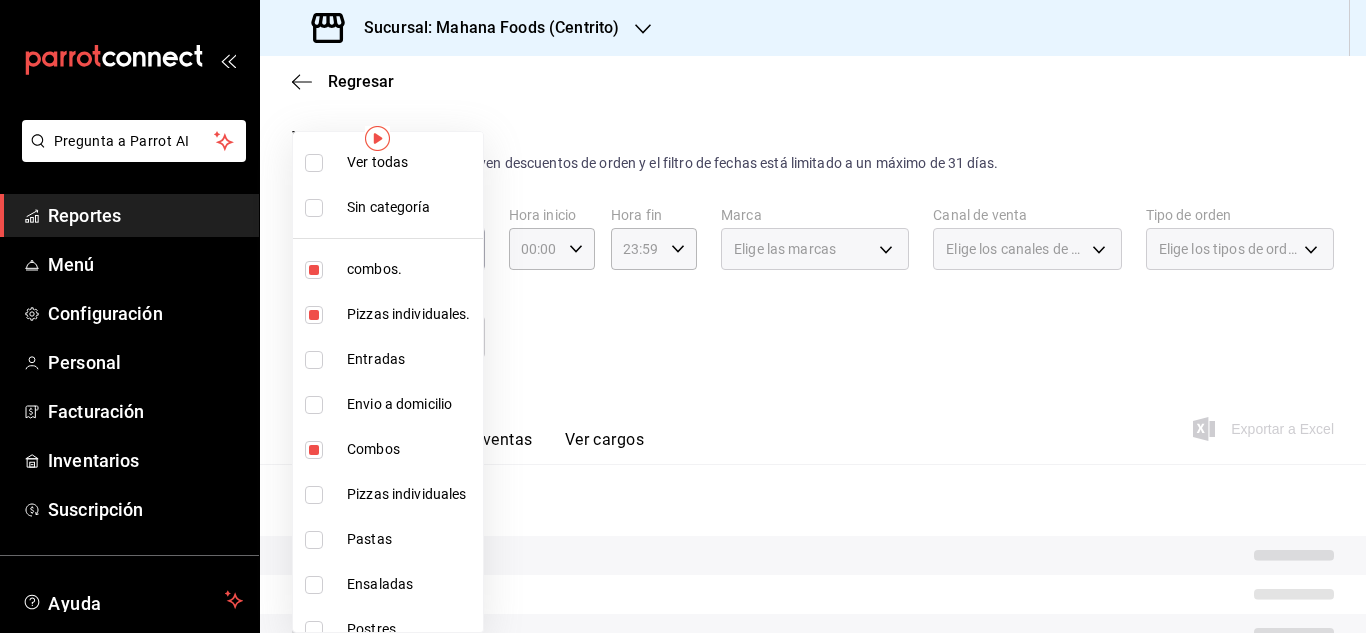 click at bounding box center [314, 495] 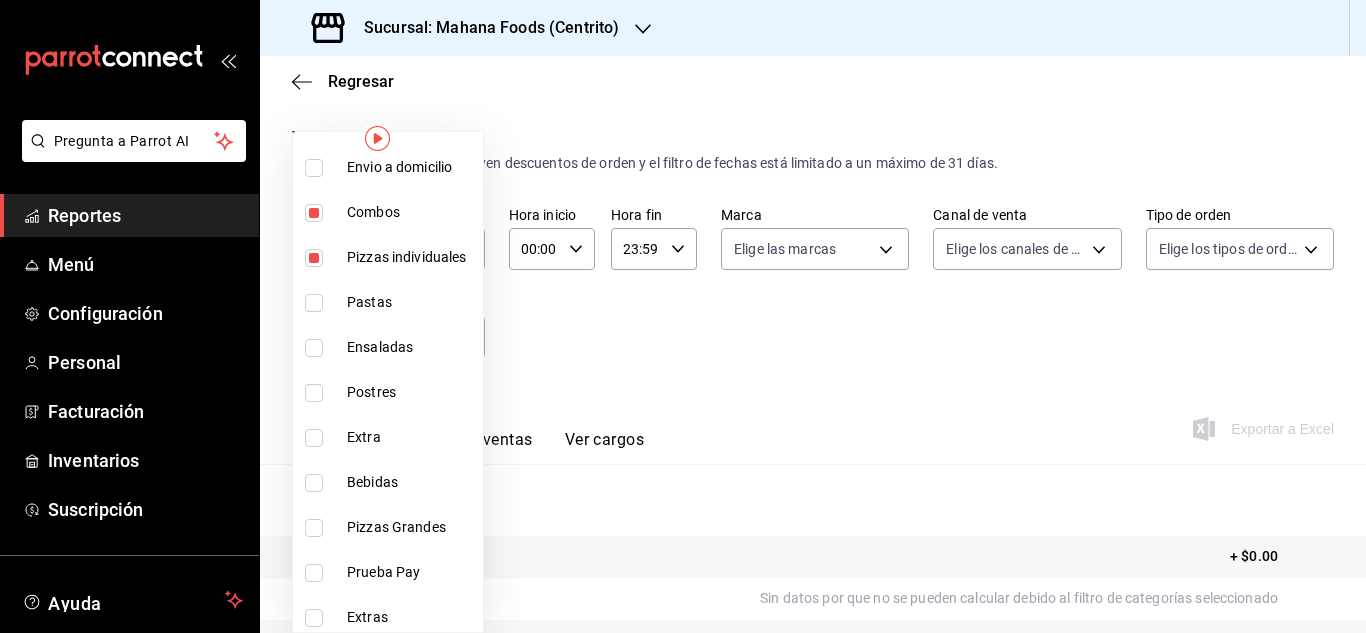 scroll, scrollTop: 380, scrollLeft: 0, axis: vertical 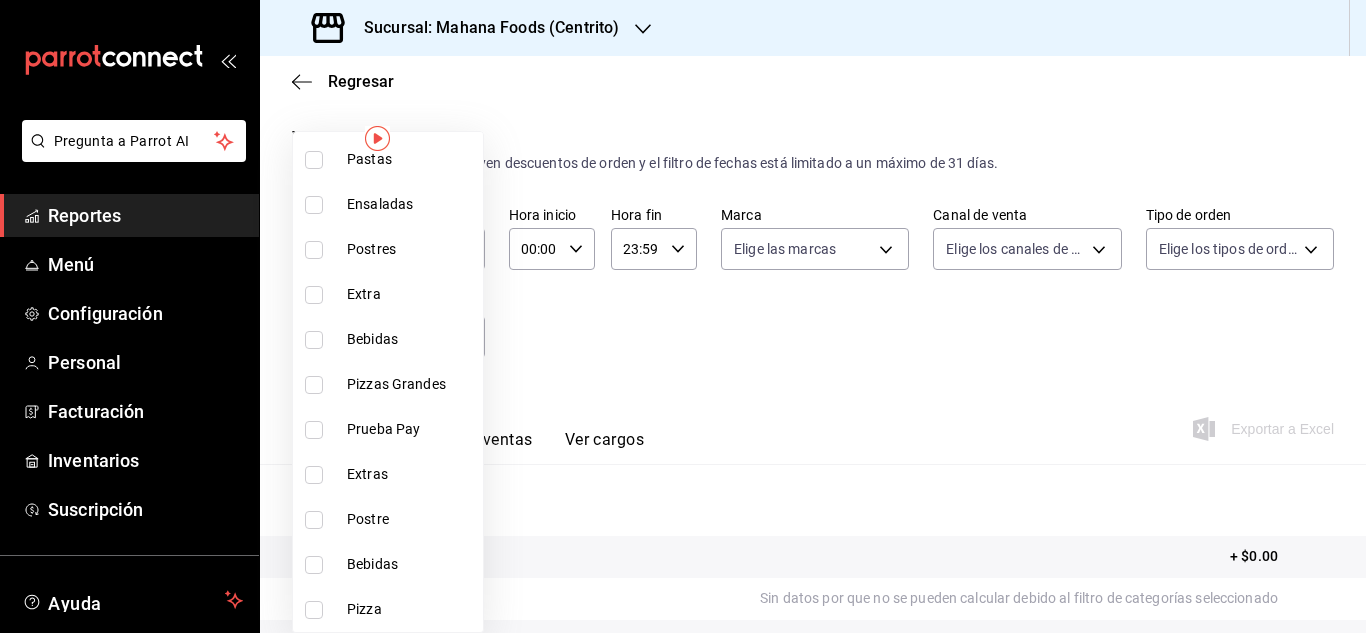 click at bounding box center (314, 385) 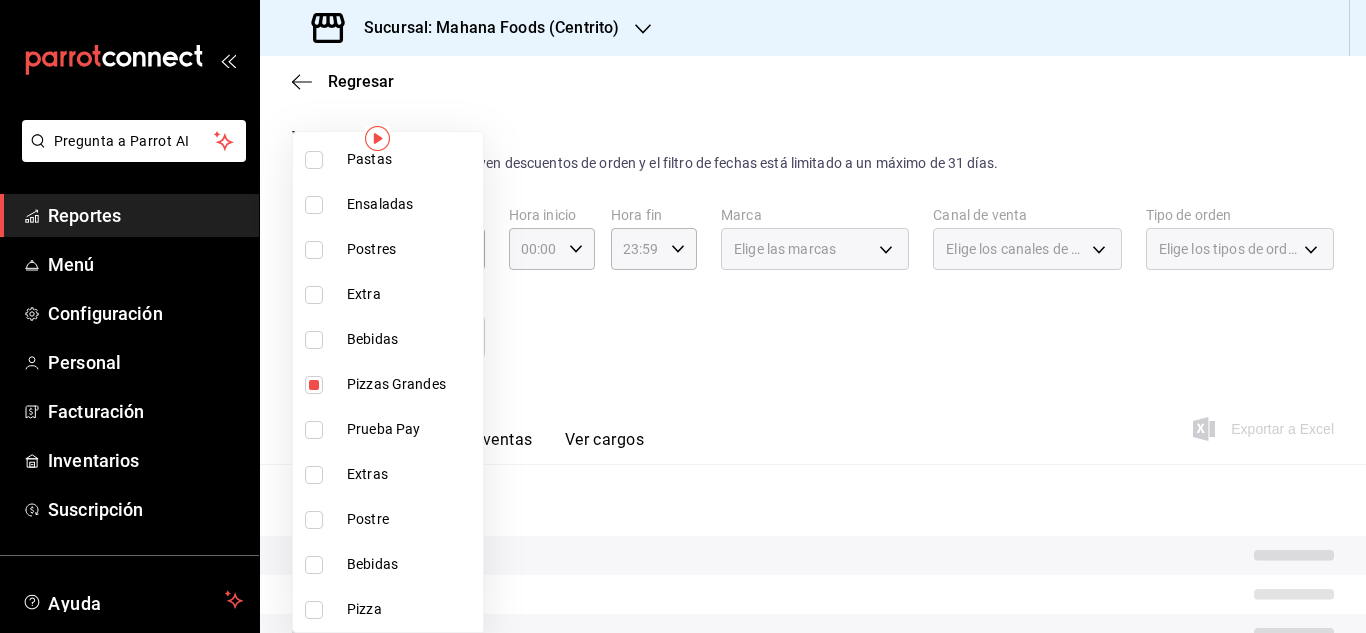 click at bounding box center [314, 610] 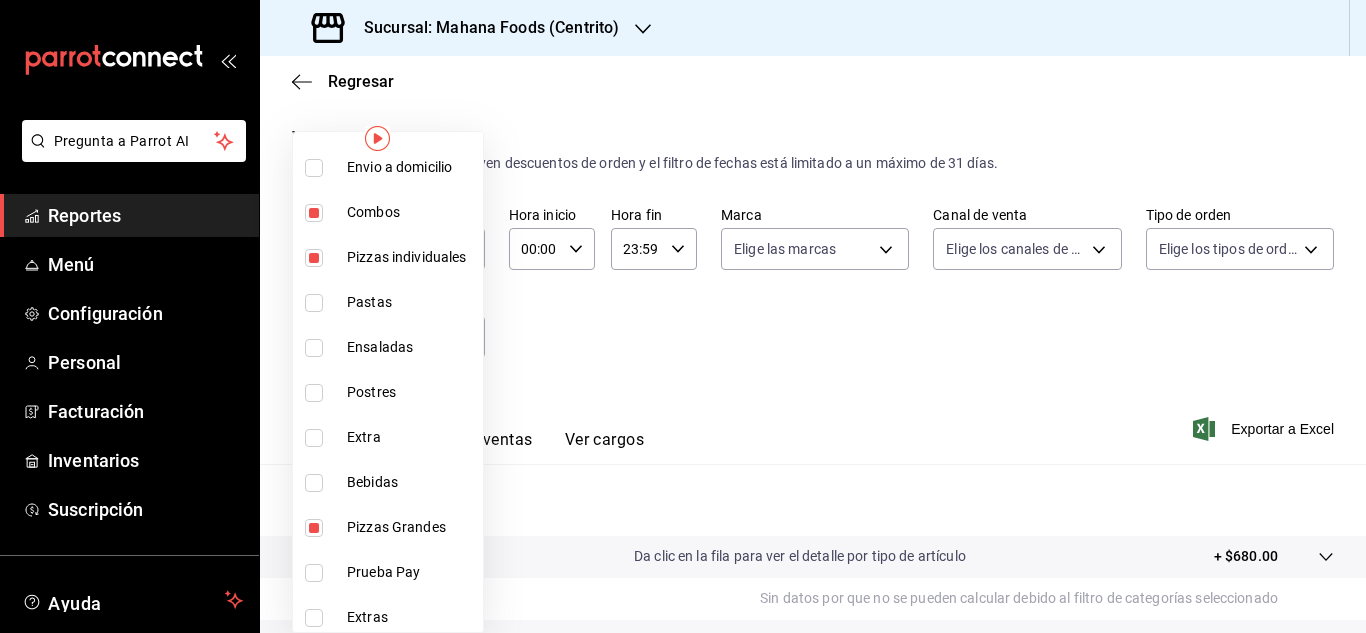 scroll, scrollTop: 380, scrollLeft: 0, axis: vertical 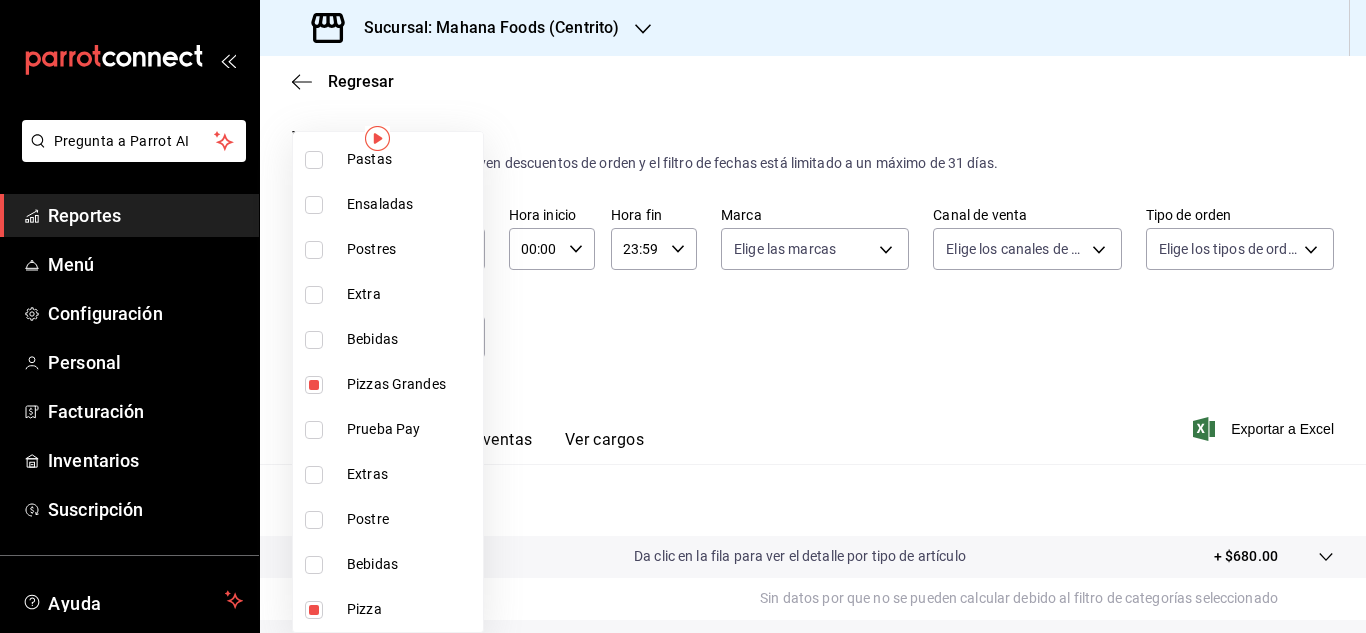 click at bounding box center (683, 316) 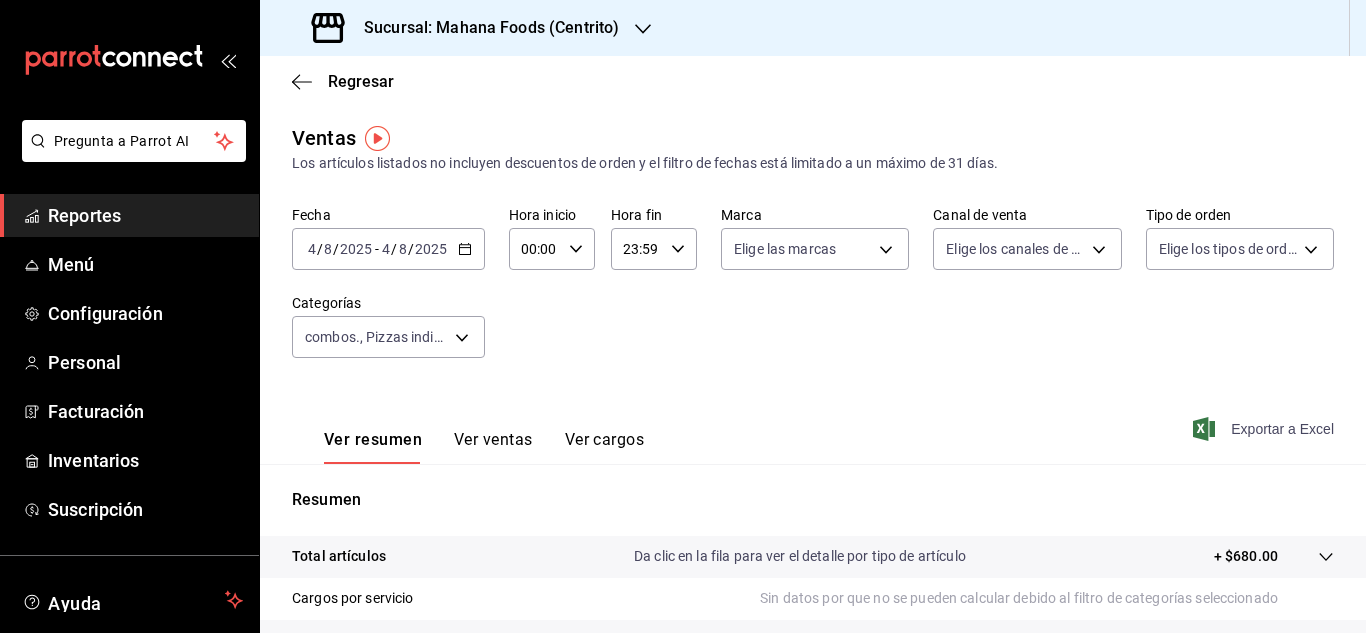 click on "Exportar a Excel" at bounding box center [1265, 429] 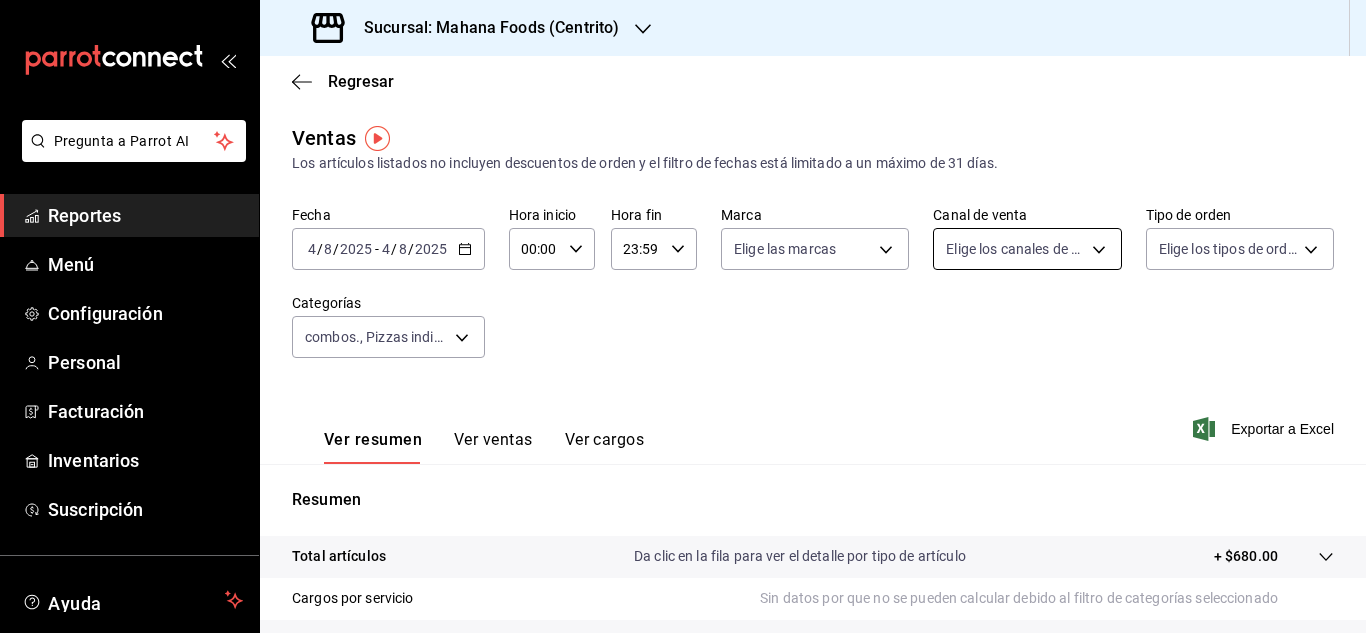 click on "Pregunta a Parrot AI Reportes   Menú   Configuración   Personal   Facturación   Inventarios   Suscripción   Ayuda Recomienda Parrot   [FIRST] [LAST]   Sugerir nueva función   Sucursal: Mahana Foods (Centrito) Regresar Ventas Los artículos listados no incluyen descuentos de orden y el filtro de fechas está limitado a un máximo de 31 días. Fecha [DATE] [DATE] - [DATE] [DATE] Hora inicio 00:00 Hora inicio Hora fin 23:59 Hora fin Marca Elige las marcas Canal de venta Elige los canales de venta Tipo de orden Elige los tipos de orden Categorías combos., Pizzas individuales., Combos, Pizzas individuales, Pizzas Grandes, Pizza [UUID],[UUID],[UUID],[UUID],[UUID],[UUID] Ver resumen Ver ventas Ver cargos Exportar a Excel Resumen Total artículos Da clic en la fila para ver el detalle por tipo de artículo - $93.79" at bounding box center (683, 316) 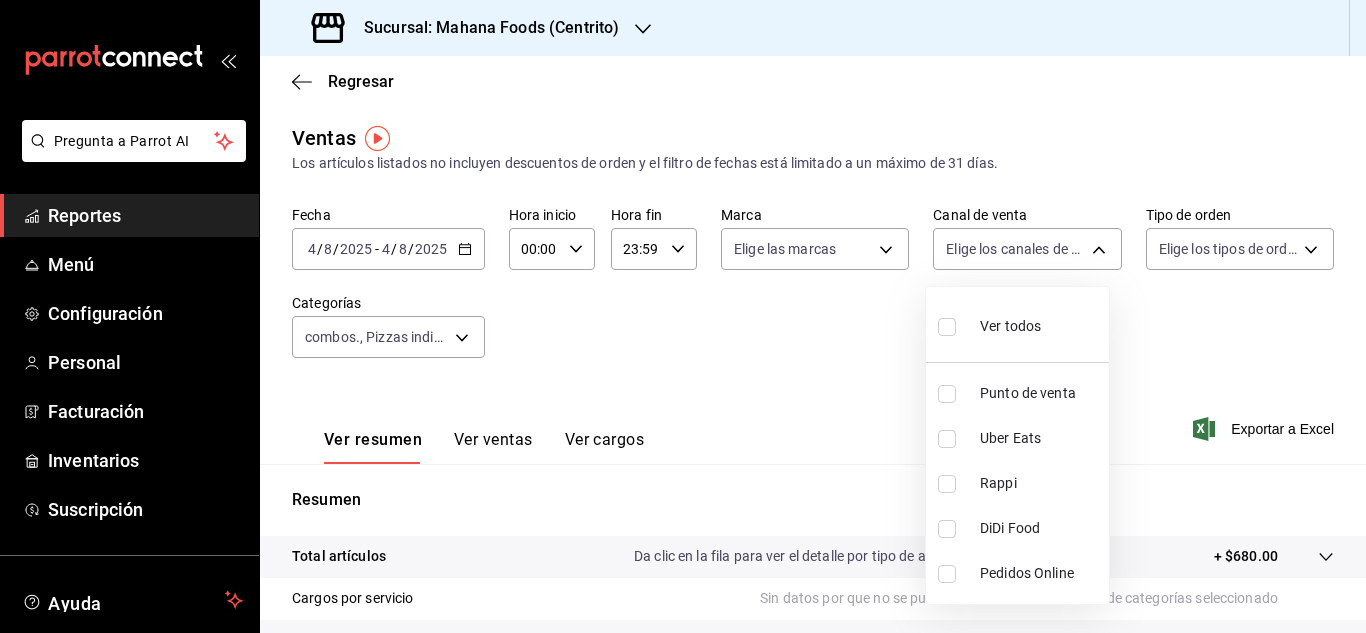 click at bounding box center [947, 327] 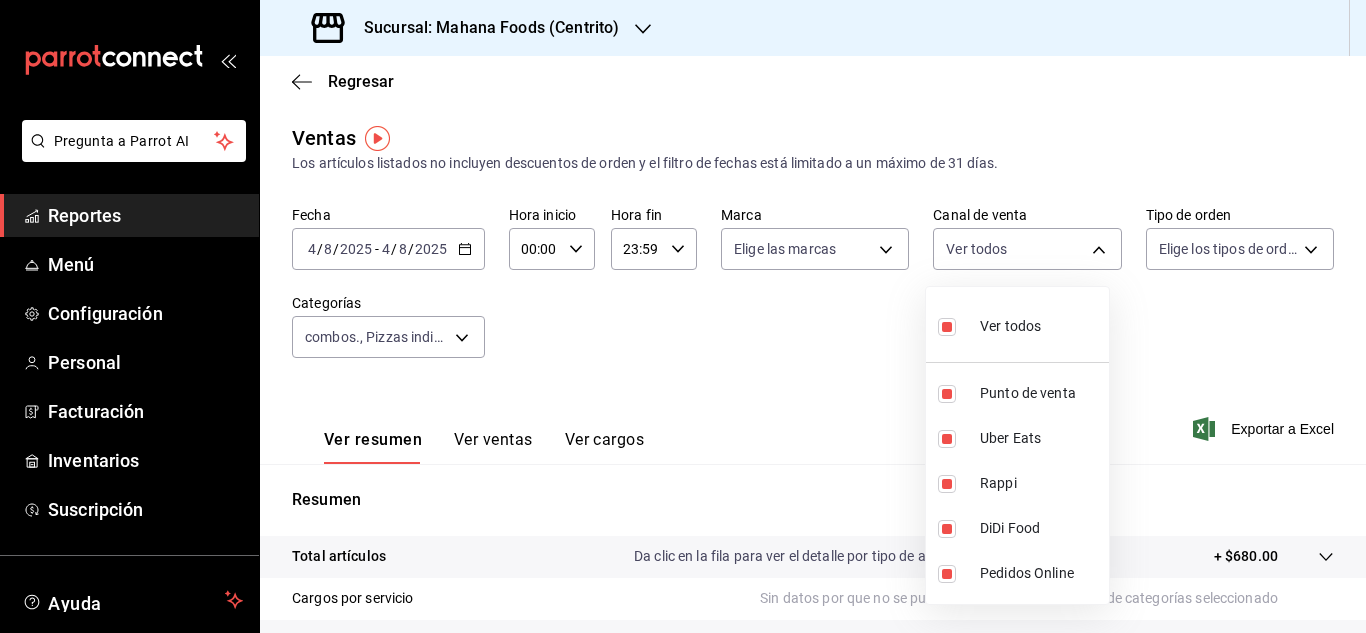 click at bounding box center (683, 316) 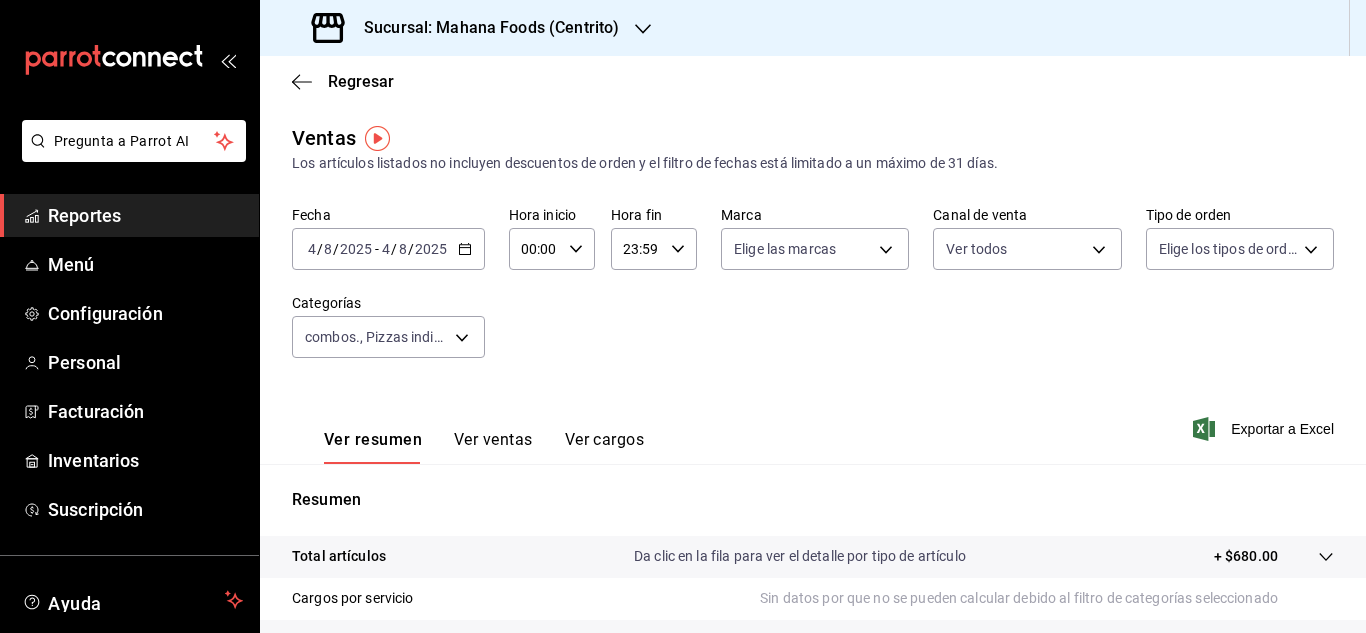 click 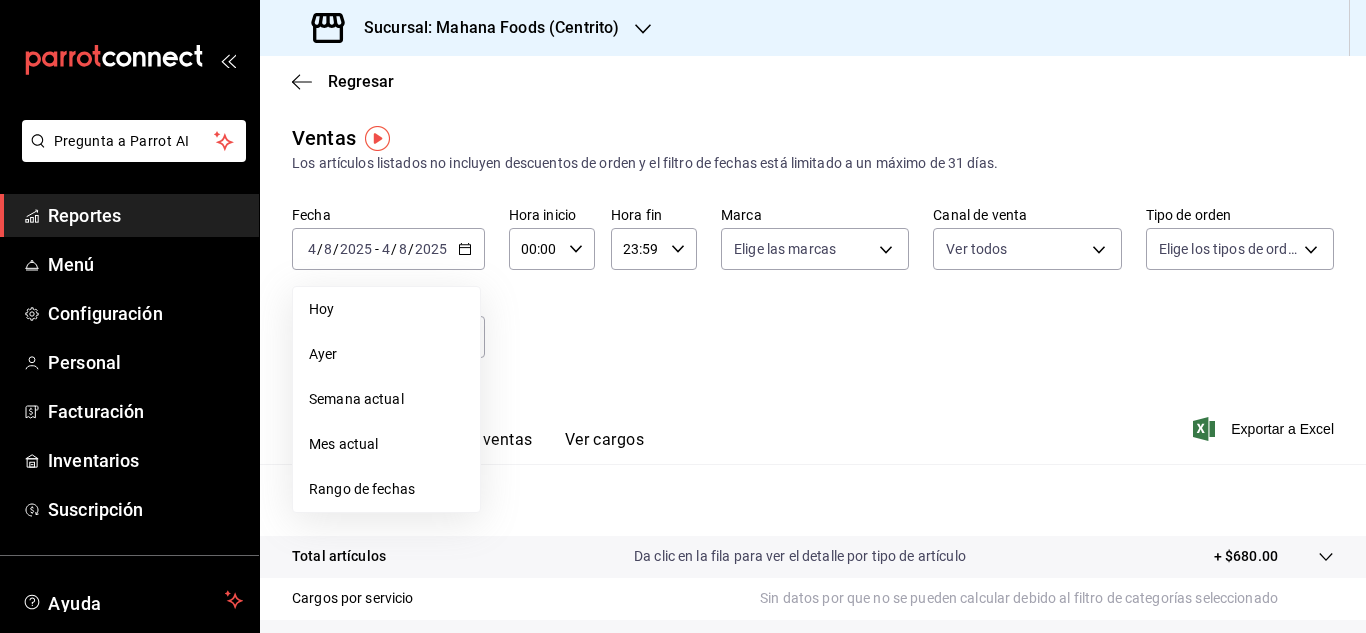 click on "Fecha [DATE] [DATE] - [DATE] [DATE] Hoy Ayer Semana actual Mes actual Rango de fechas Hora inicio 00:00 Hora inicio Hora fin 23:59 Hora fin Marca Elige las marcas Canal de venta Ver todos PARROT,UBER_EATS,RAPPI,DIDI_FOOD,ONLINE Tipo de orden Elige los tipos de orden Categorías combos., Pizzas individuales., Combos, Pizzas individuales, Pizzas Grandes, Pizza [UUID],[UUID],[UUID],[UUID],[UUID],[UUID]" at bounding box center (813, 294) 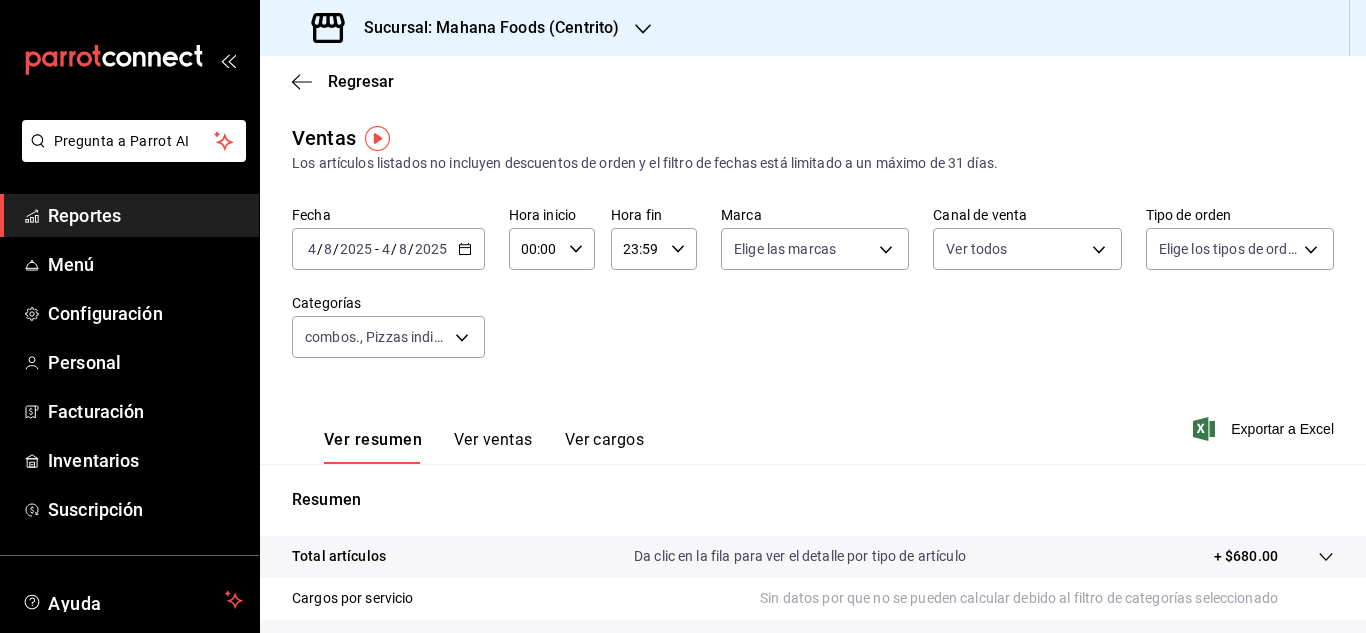click on "2025-08-04 4 / 8 / 2025 - 2025-08-04 4 / 8 / 2025" at bounding box center (388, 249) 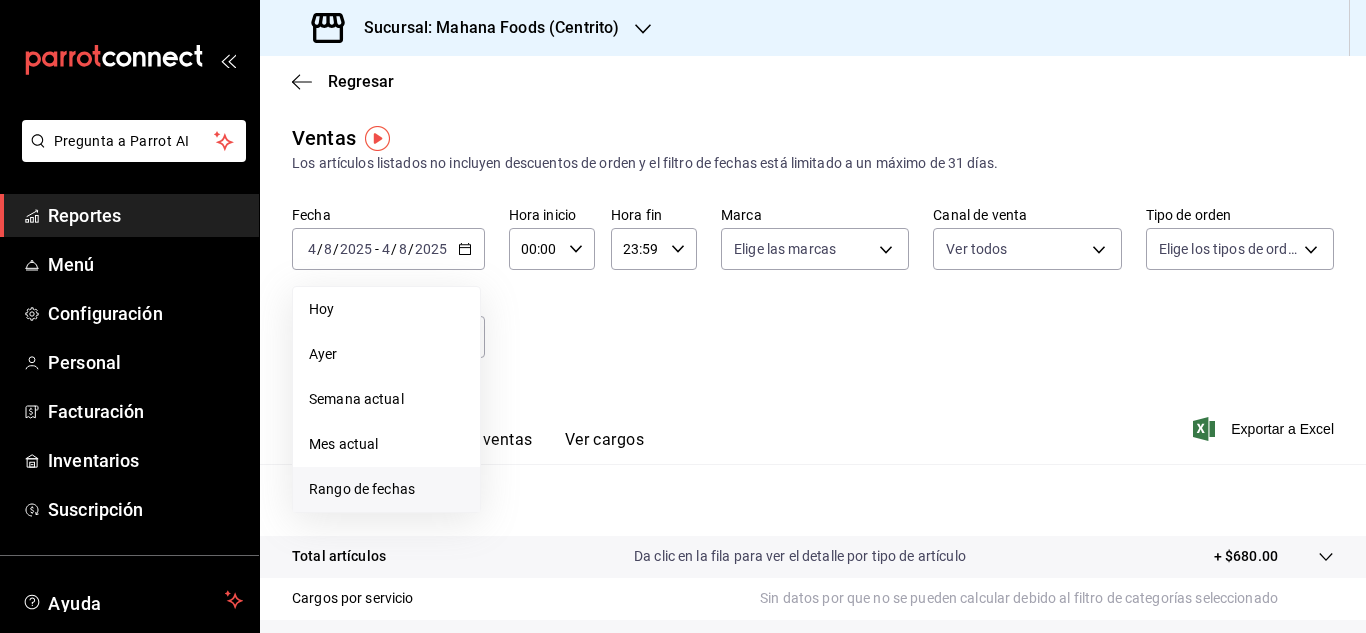 click on "Rango de fechas" at bounding box center [386, 489] 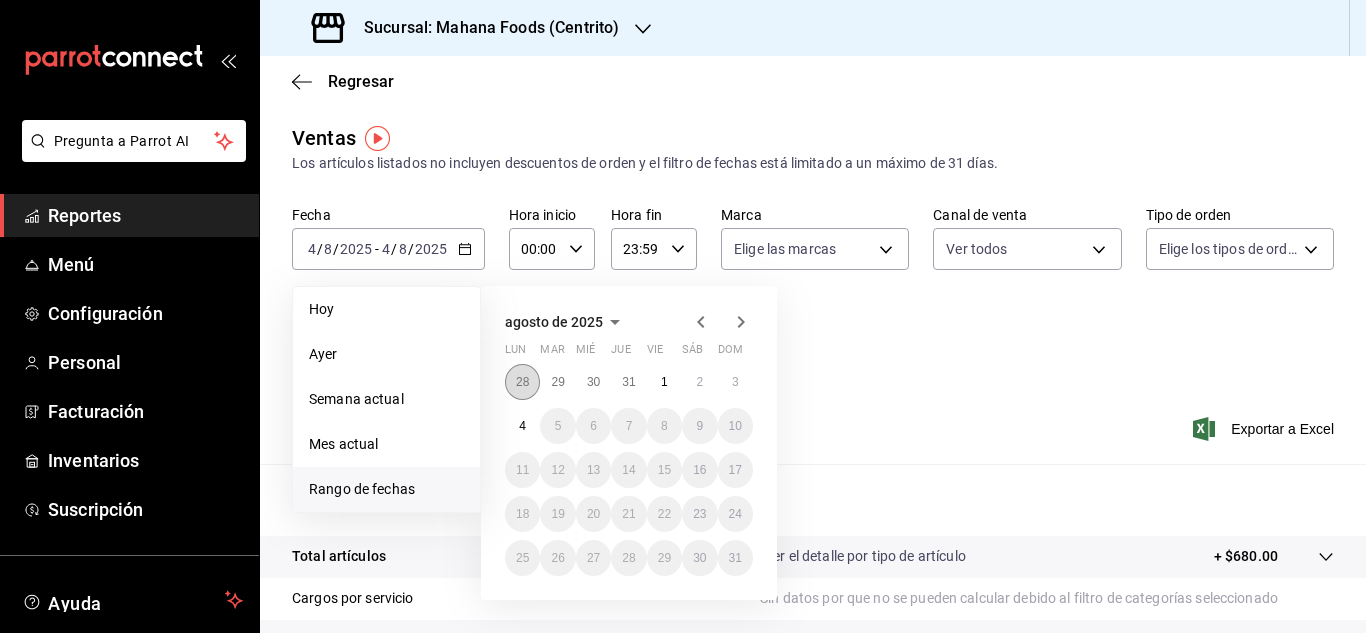 click on "28" at bounding box center [522, 382] 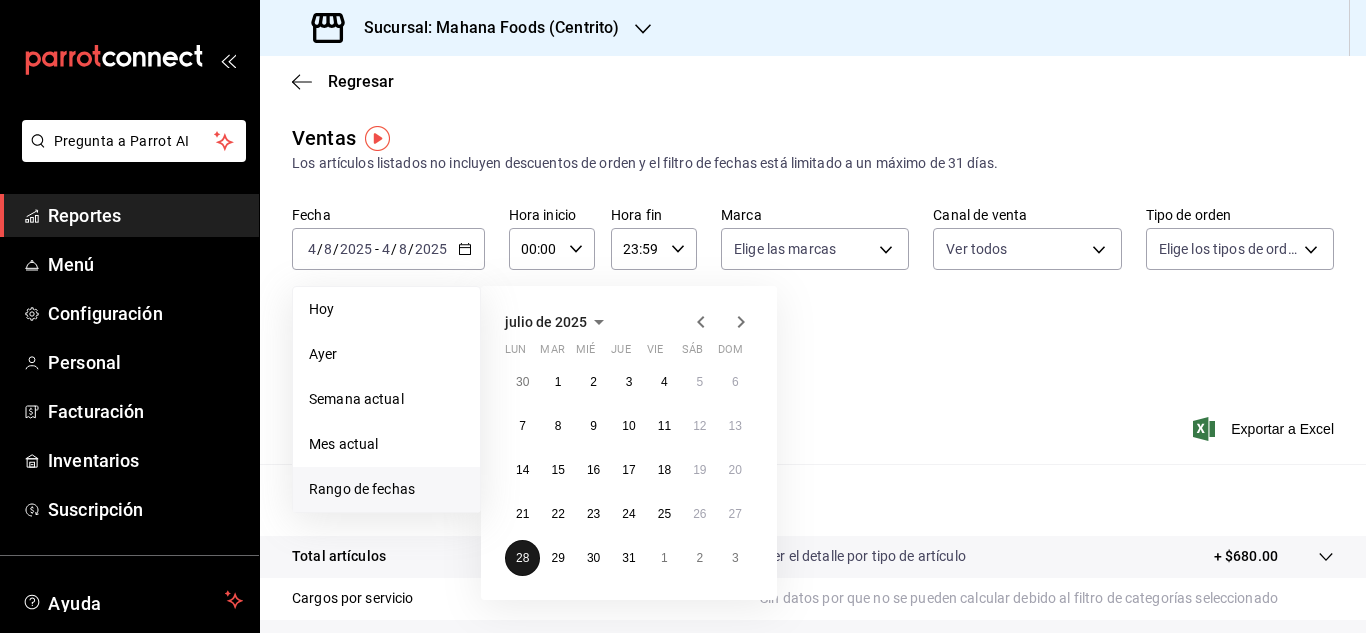 click on "28" at bounding box center (522, 558) 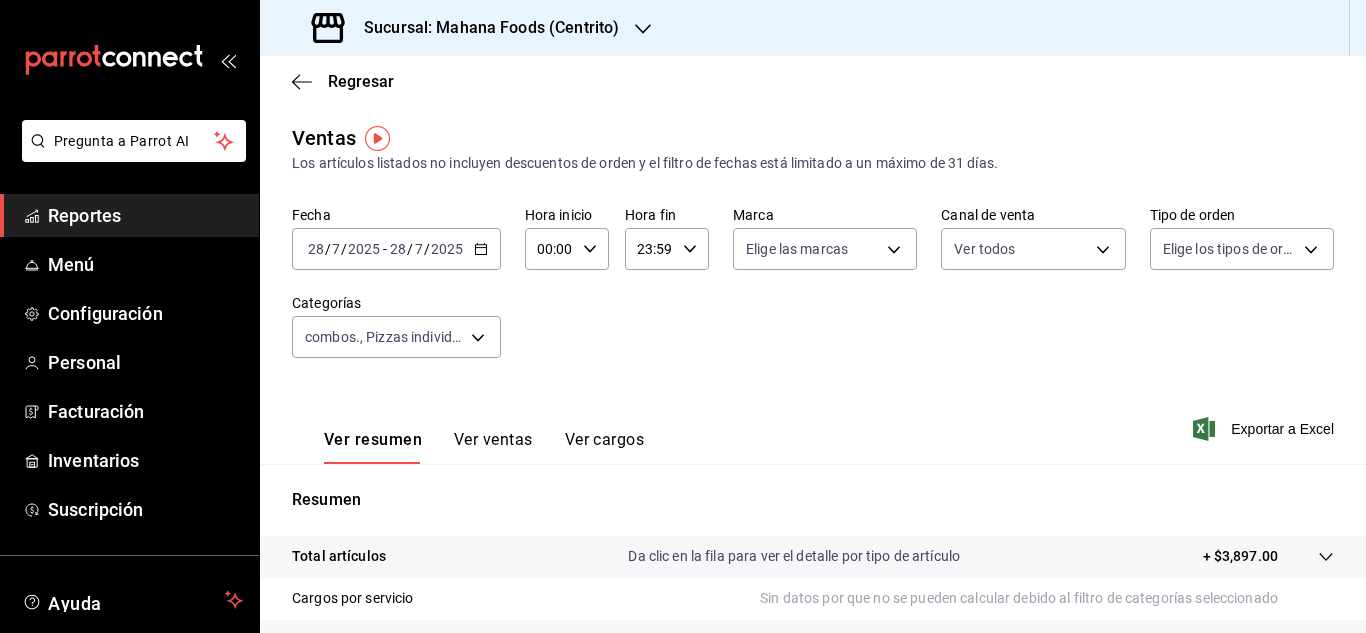 click on "Fecha [DATE] [DATE] - [DATE] [DATE] Hora inicio 00:00 Hora inicio Hora fin 23:59 Hora fin Marca Elige las marcas Canal de venta Ver todos PARROT,UBER_EATS,RAPPI,DIDI_FOOD,ONLINE Tipo de orden Elige los tipos de orden Categorías combos., Pizzas individuales., Combos, Pizzas individuales, Pizzas Grandes, Pizza [UUID],[UUID],[UUID],[UUID],[UUID],[UUID]" at bounding box center [813, 294] 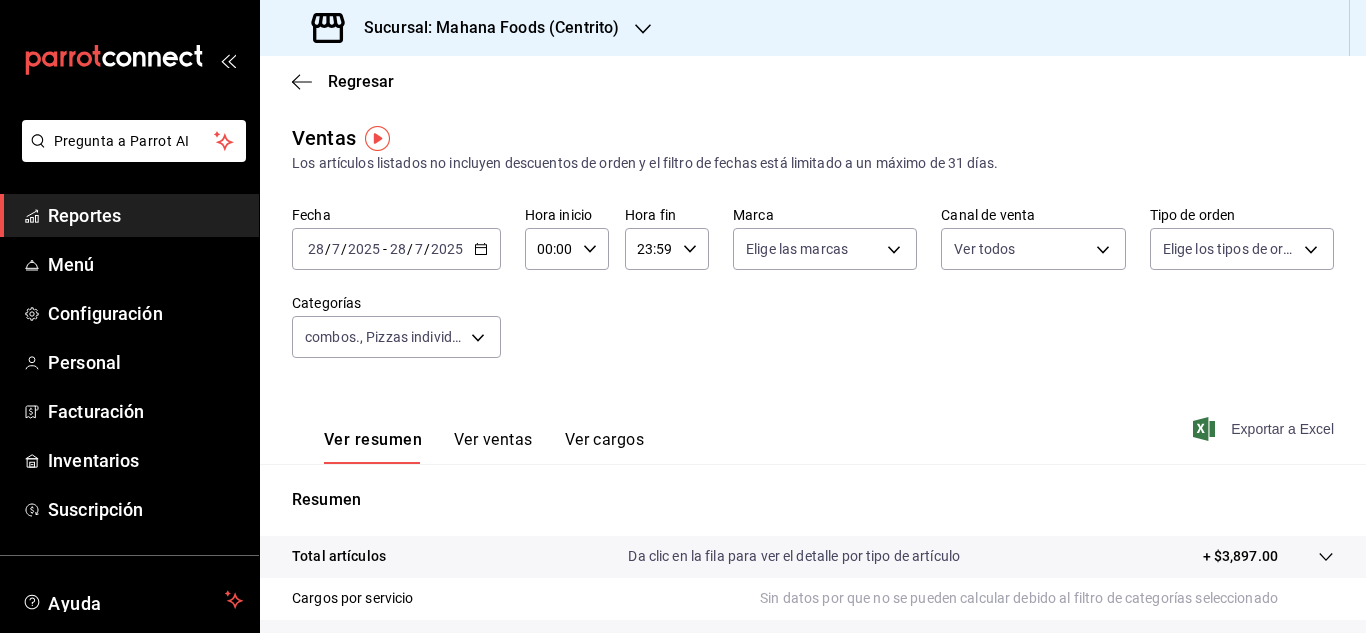 click on "Exportar a Excel" at bounding box center (1265, 429) 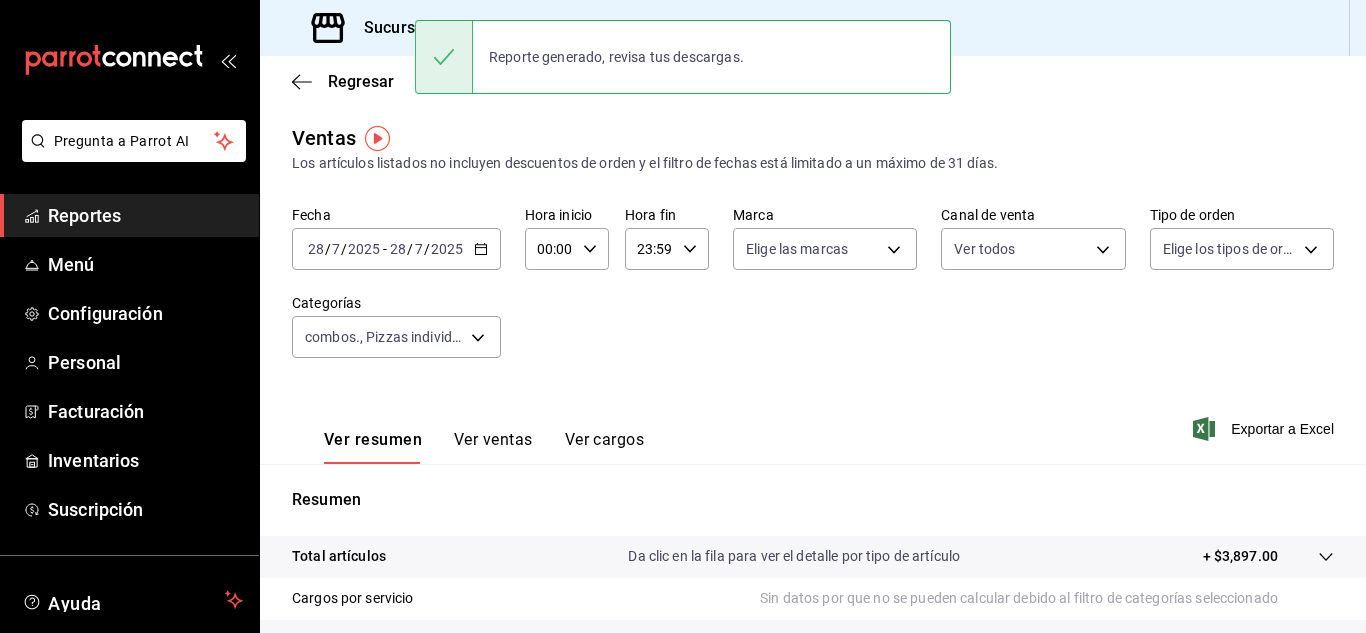 click on "2025-07-28 28 / 7 / 2025 - 2025-07-28 28 / 7 / 2025" at bounding box center (396, 249) 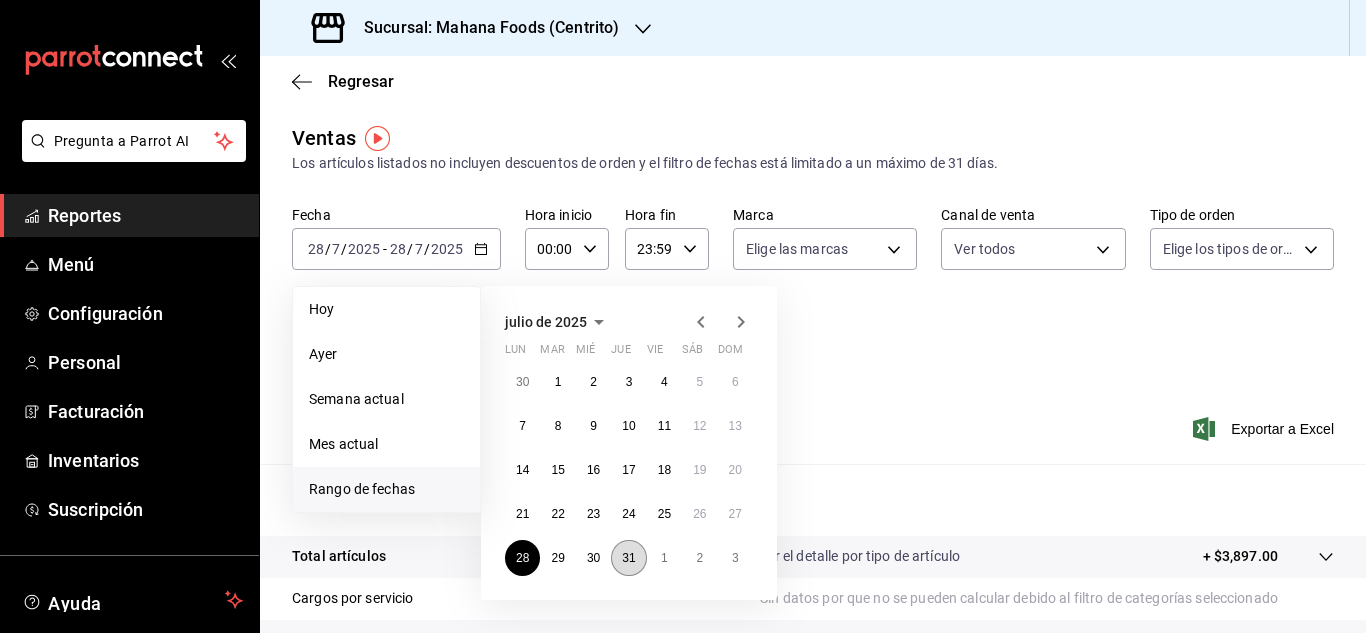 click on "31" at bounding box center (628, 558) 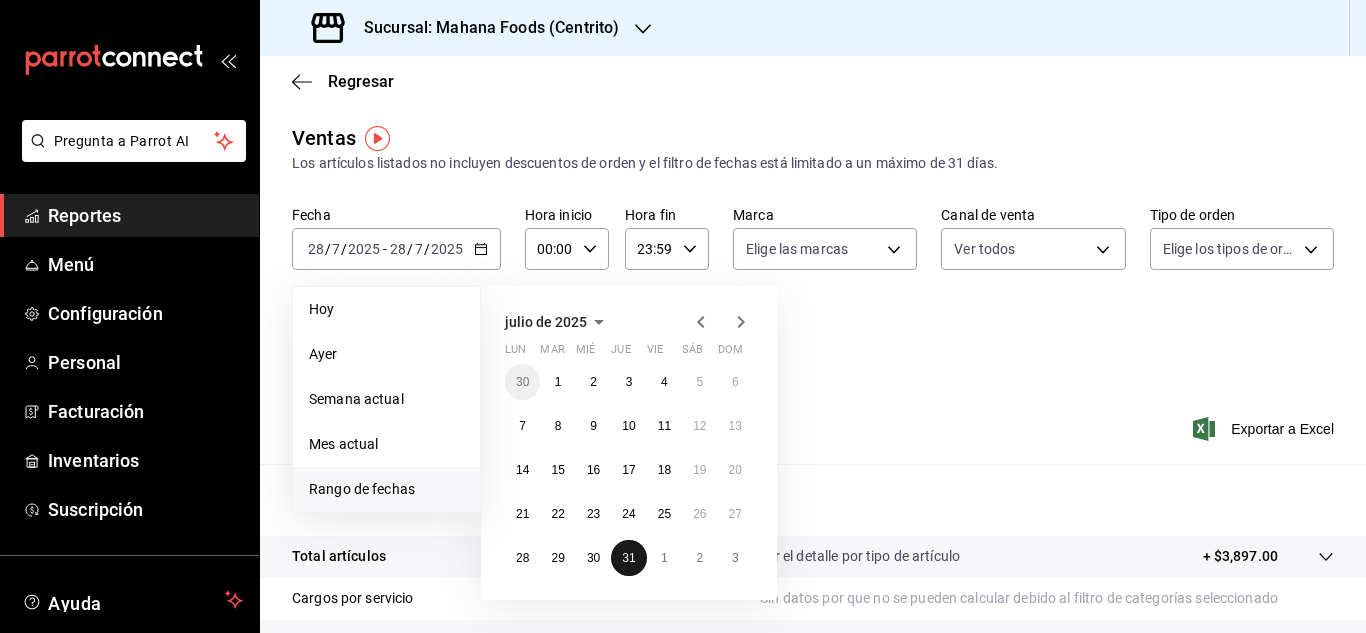 click on "31" at bounding box center (628, 558) 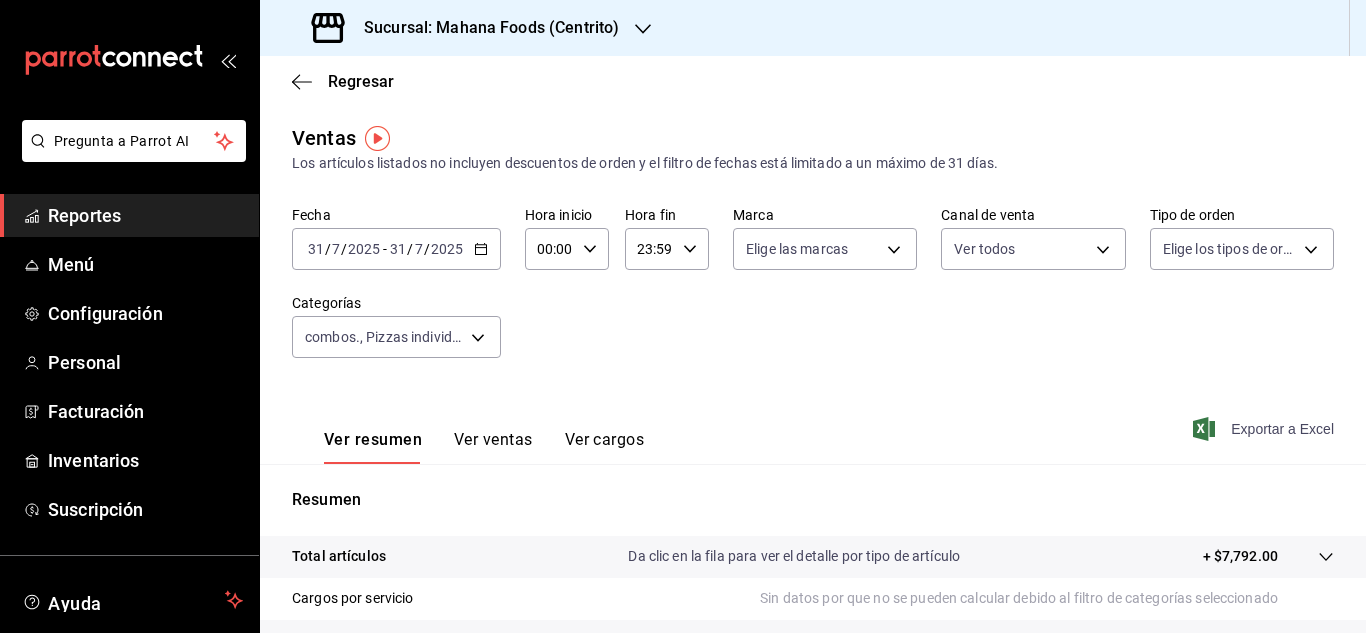 click on "Exportar a Excel" at bounding box center (1265, 429) 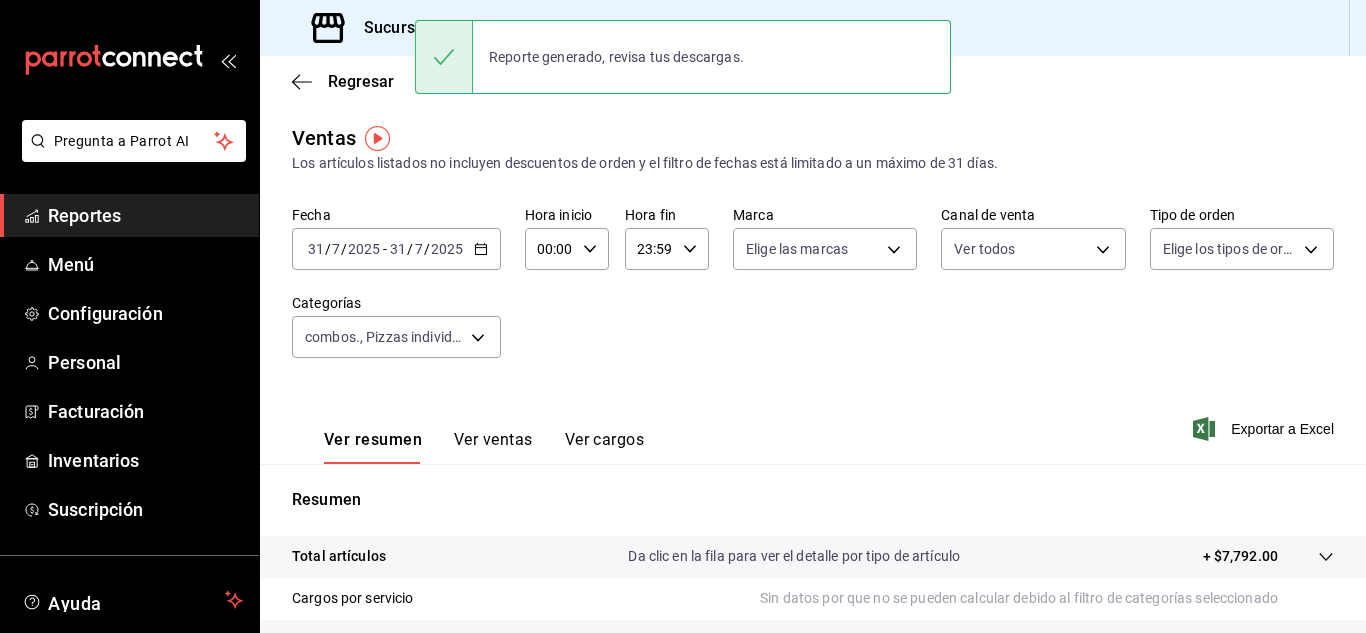 click 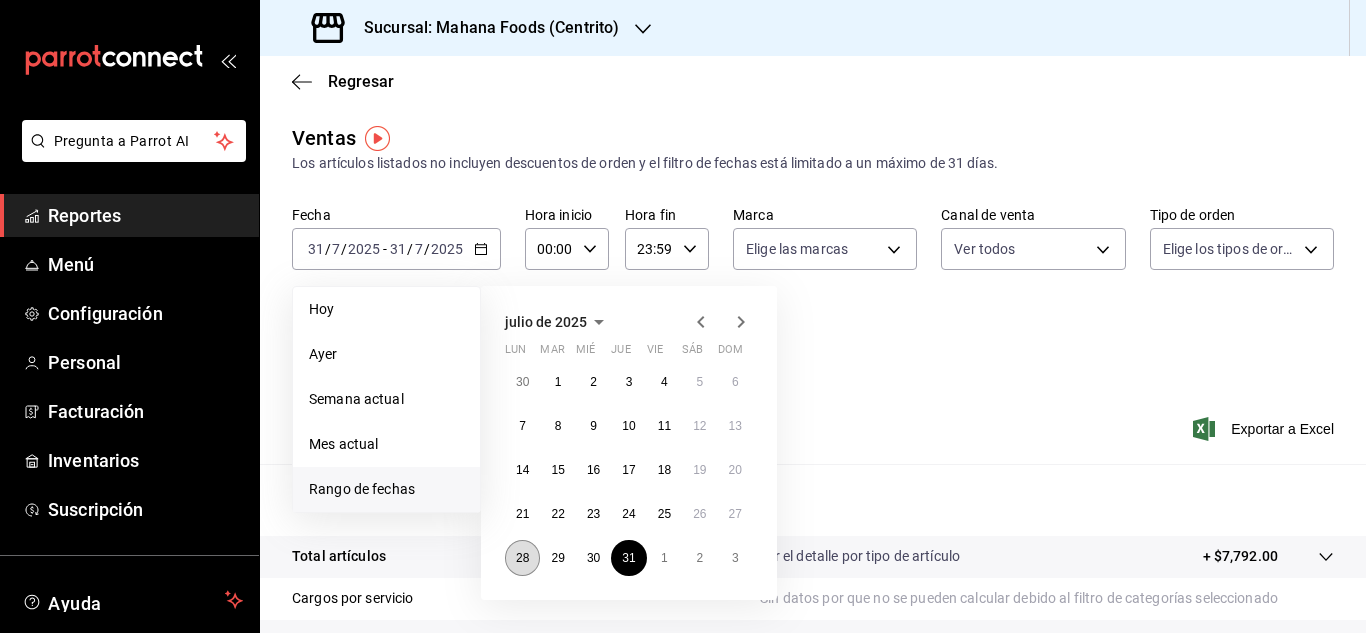 click on "28" at bounding box center [522, 558] 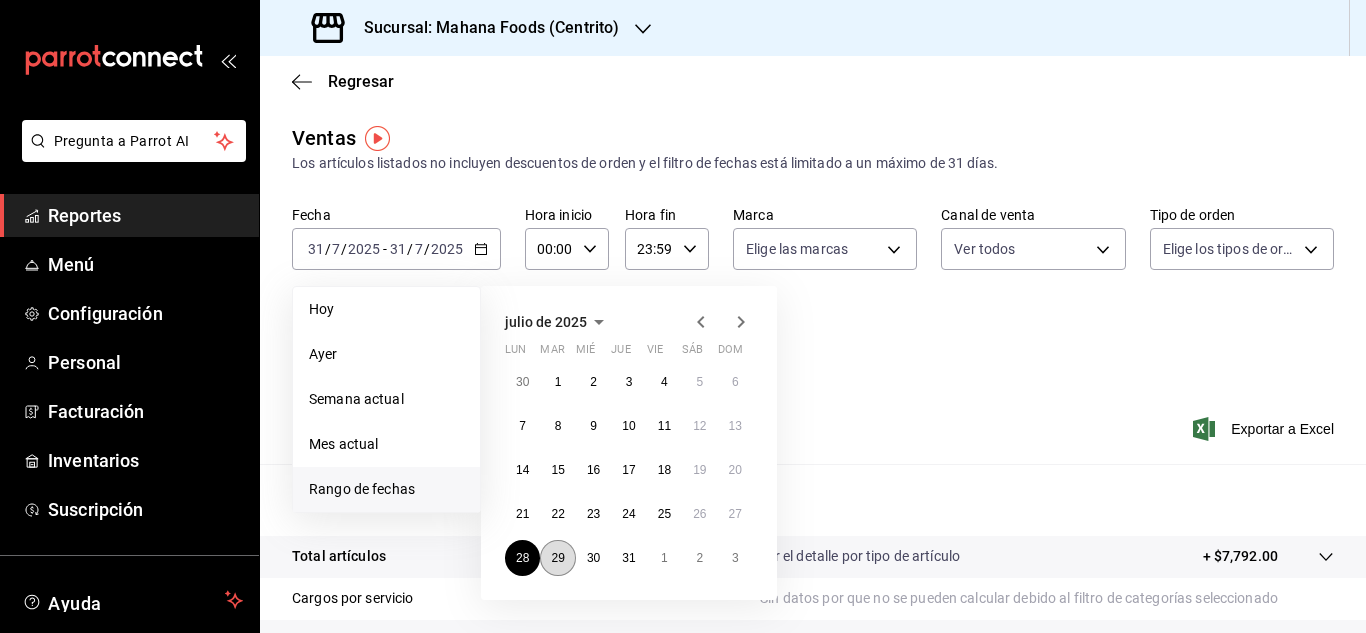 click on "29" at bounding box center [557, 558] 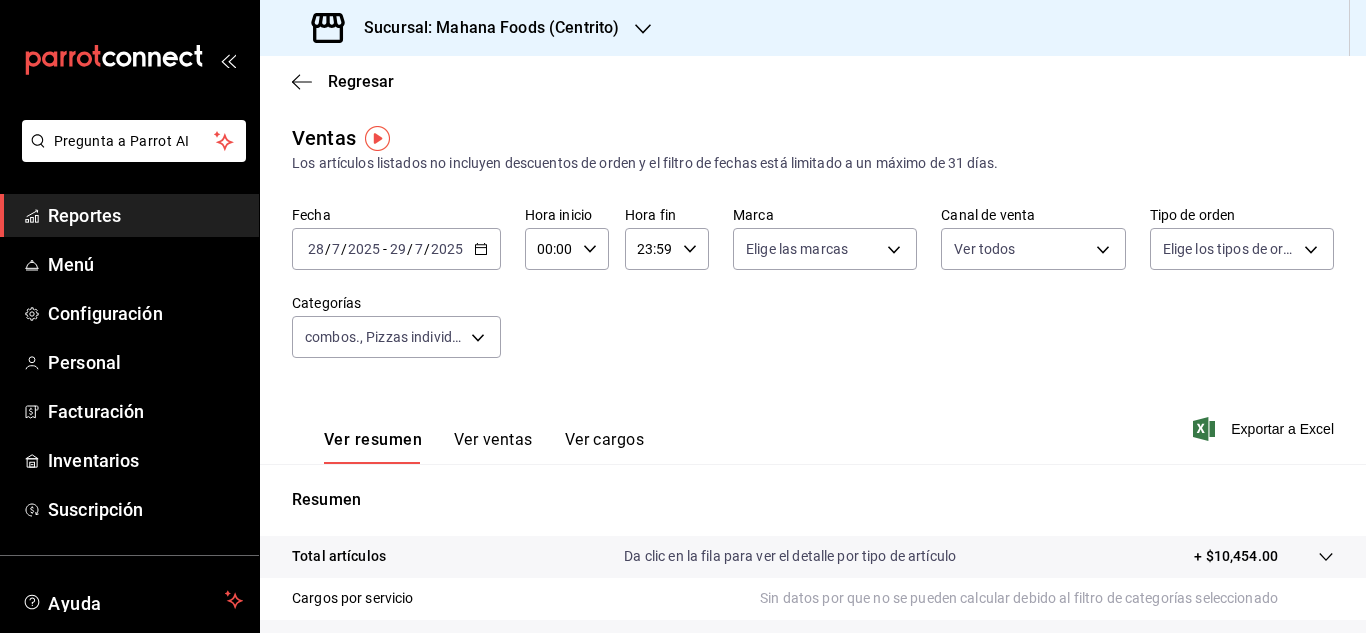 click 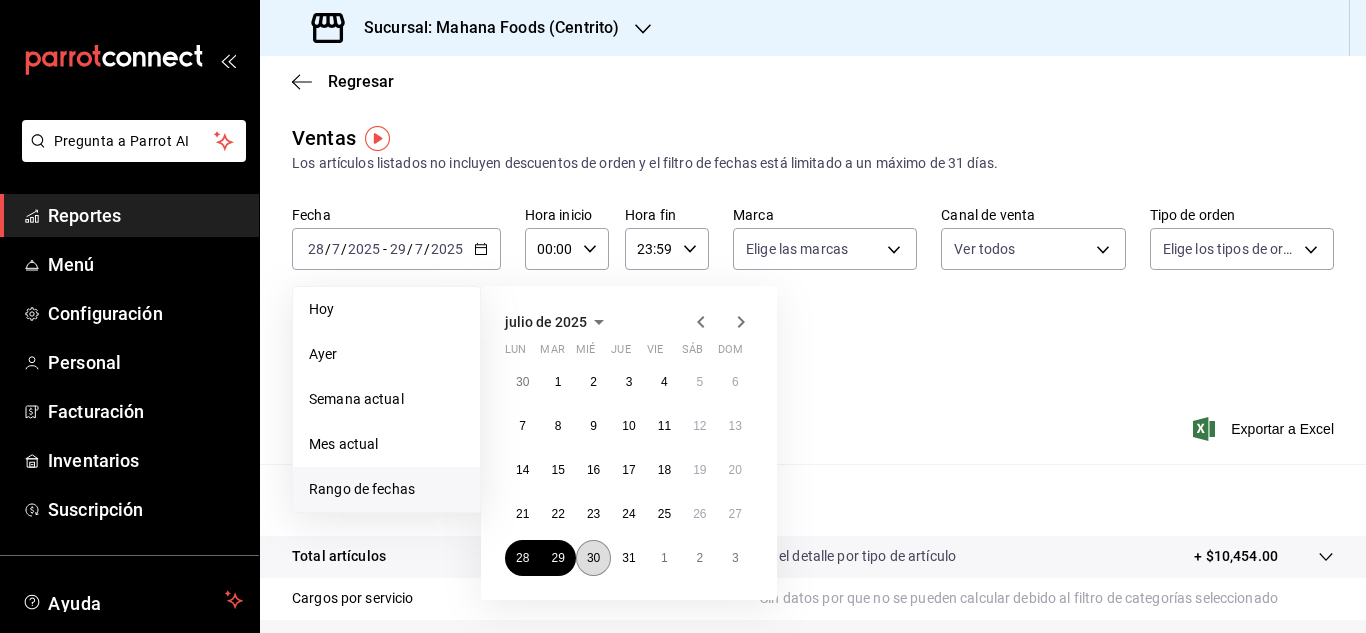 click on "30" at bounding box center [593, 558] 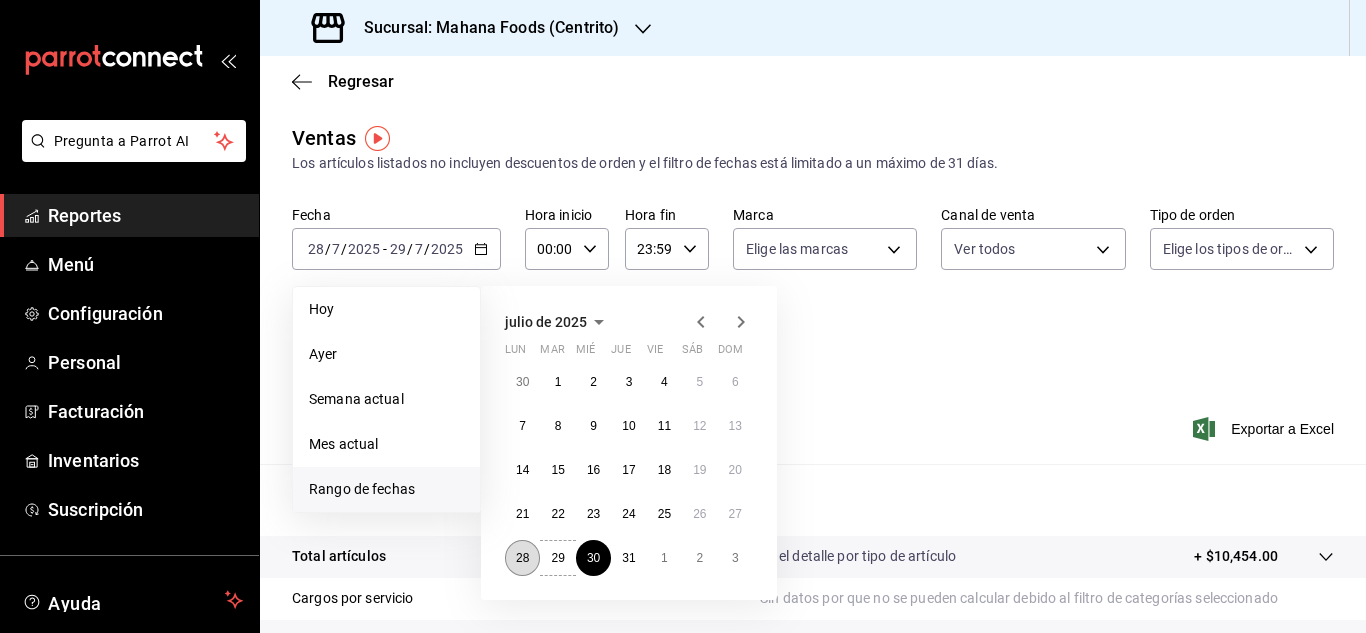 click on "28" at bounding box center [522, 558] 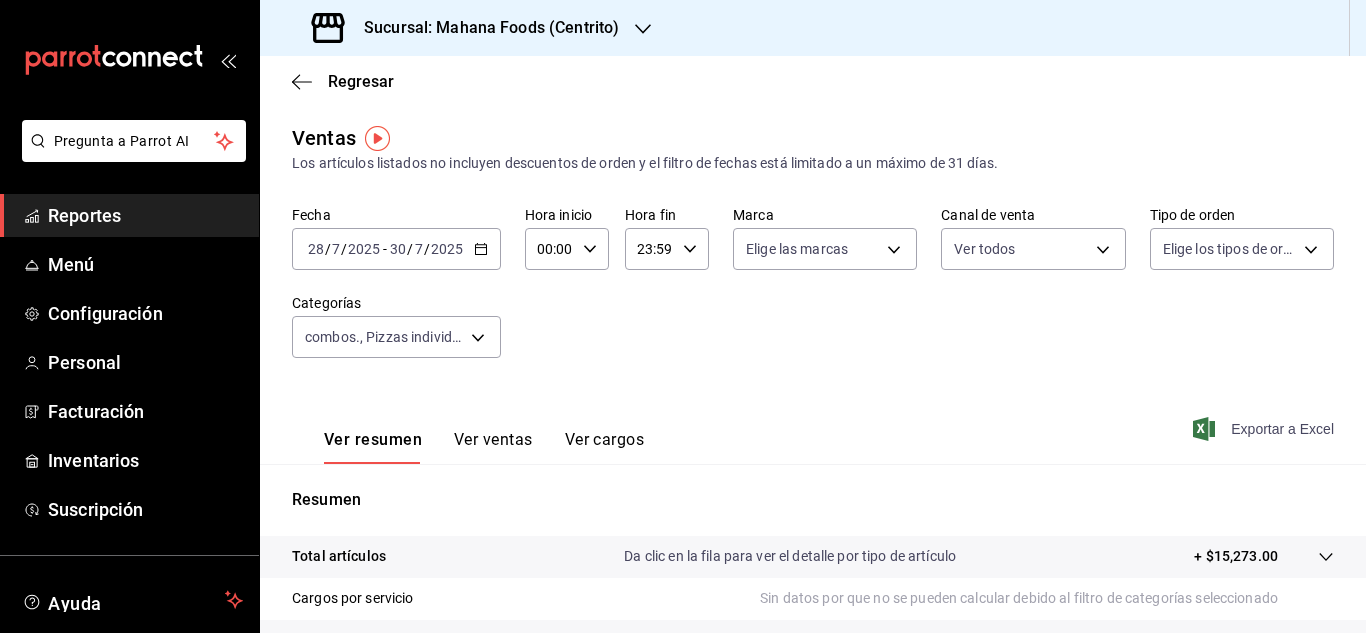 click on "Exportar a Excel" at bounding box center (1265, 429) 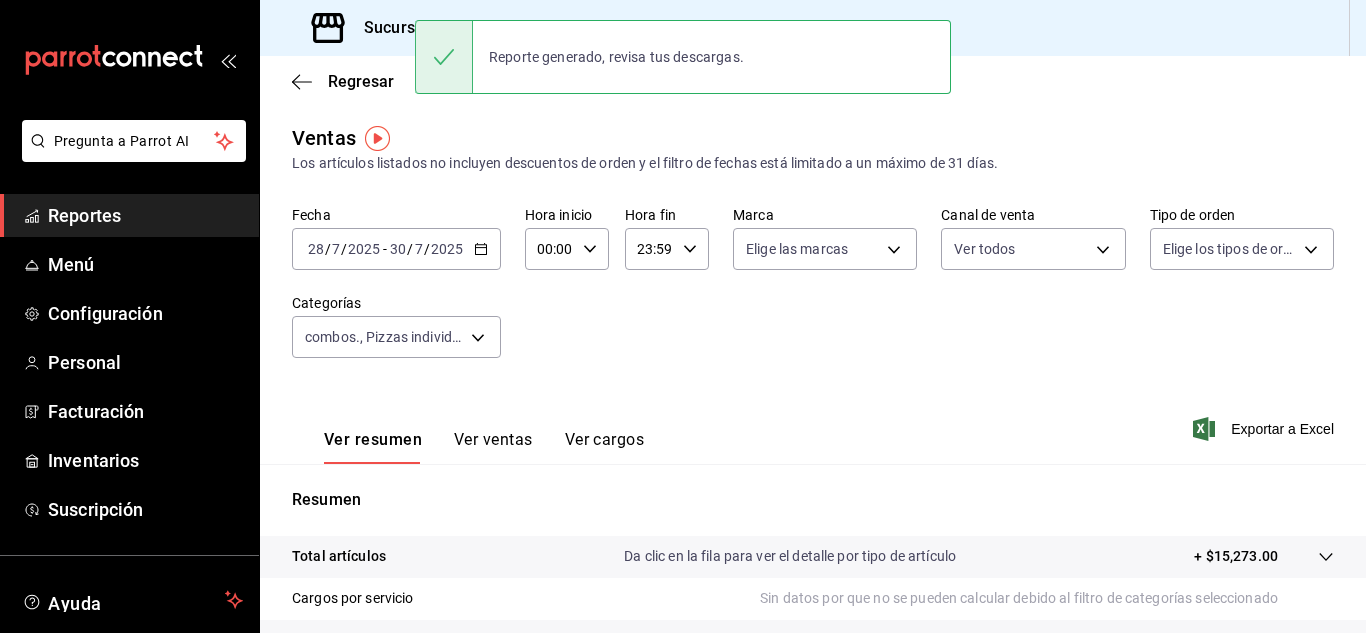 click 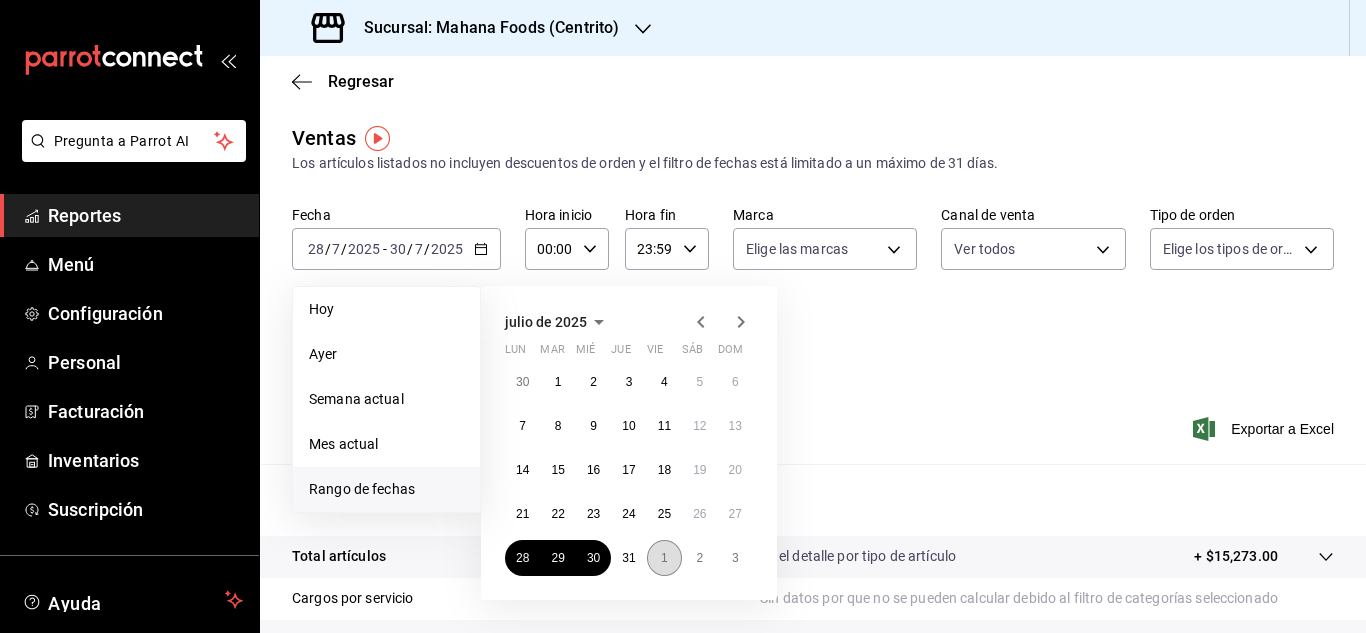 click on "1" at bounding box center [664, 558] 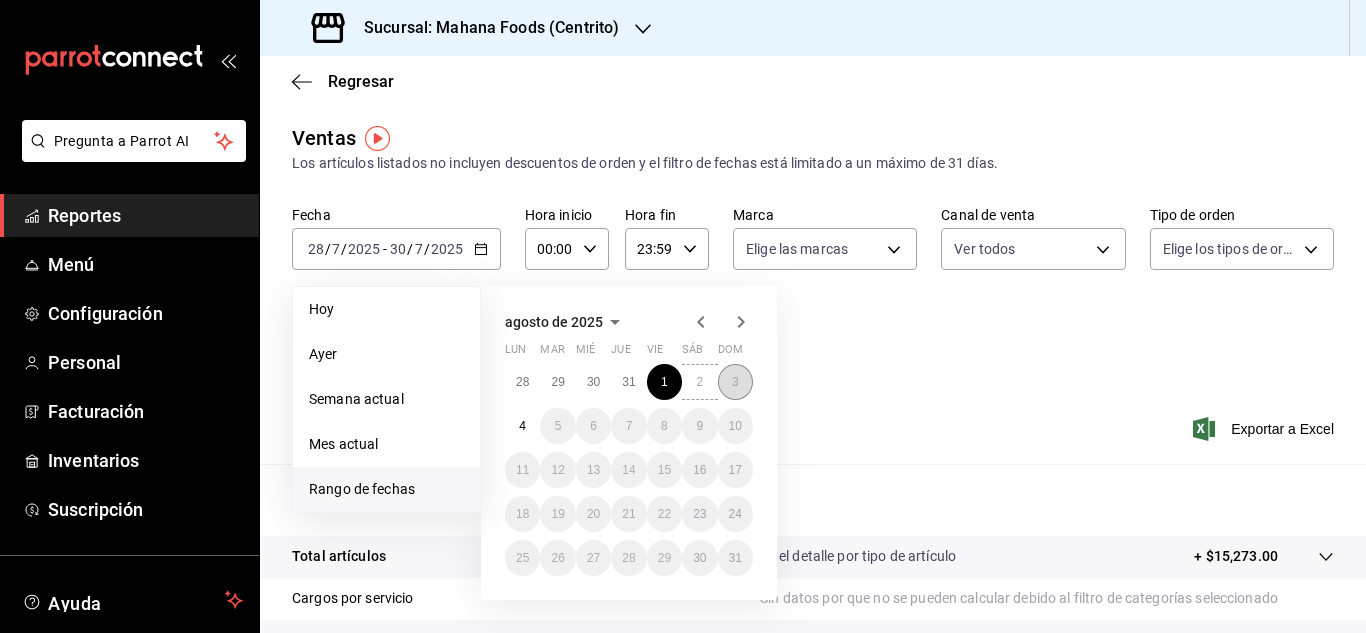 click on "3" at bounding box center [735, 382] 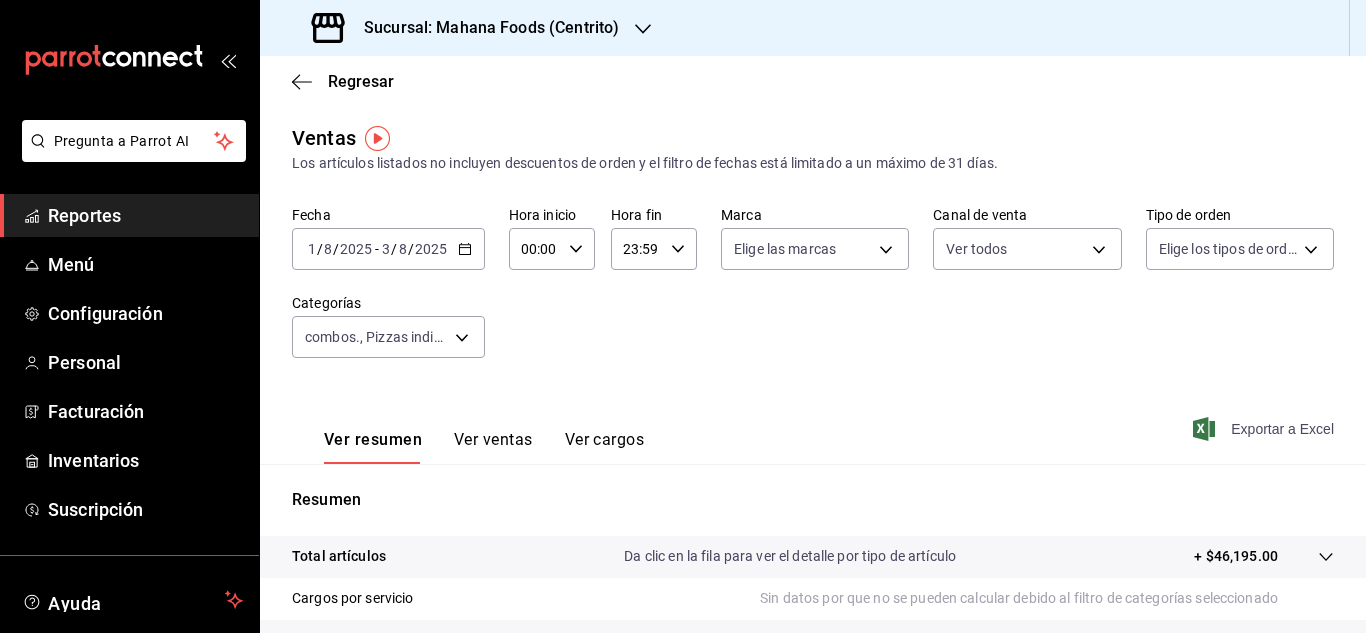 click on "Exportar a Excel" at bounding box center (1265, 429) 